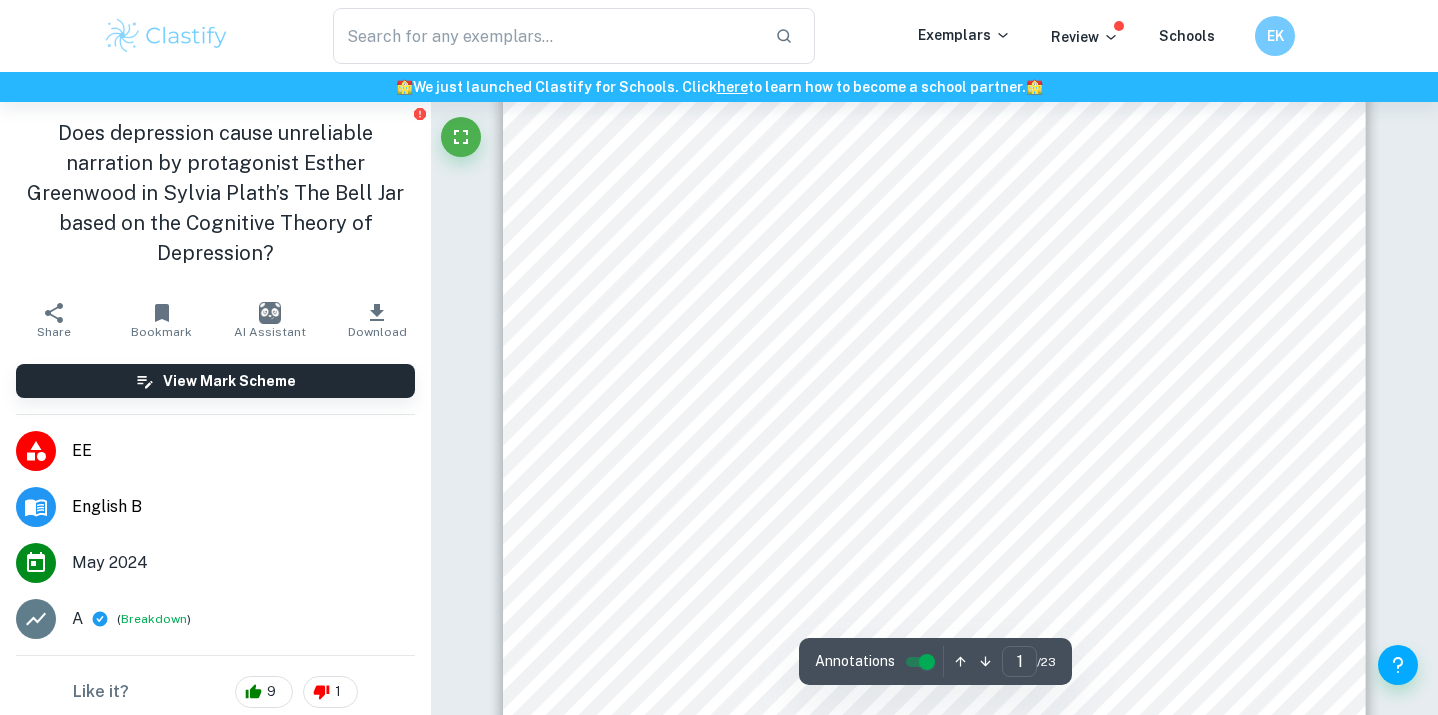 scroll, scrollTop: 421, scrollLeft: 0, axis: vertical 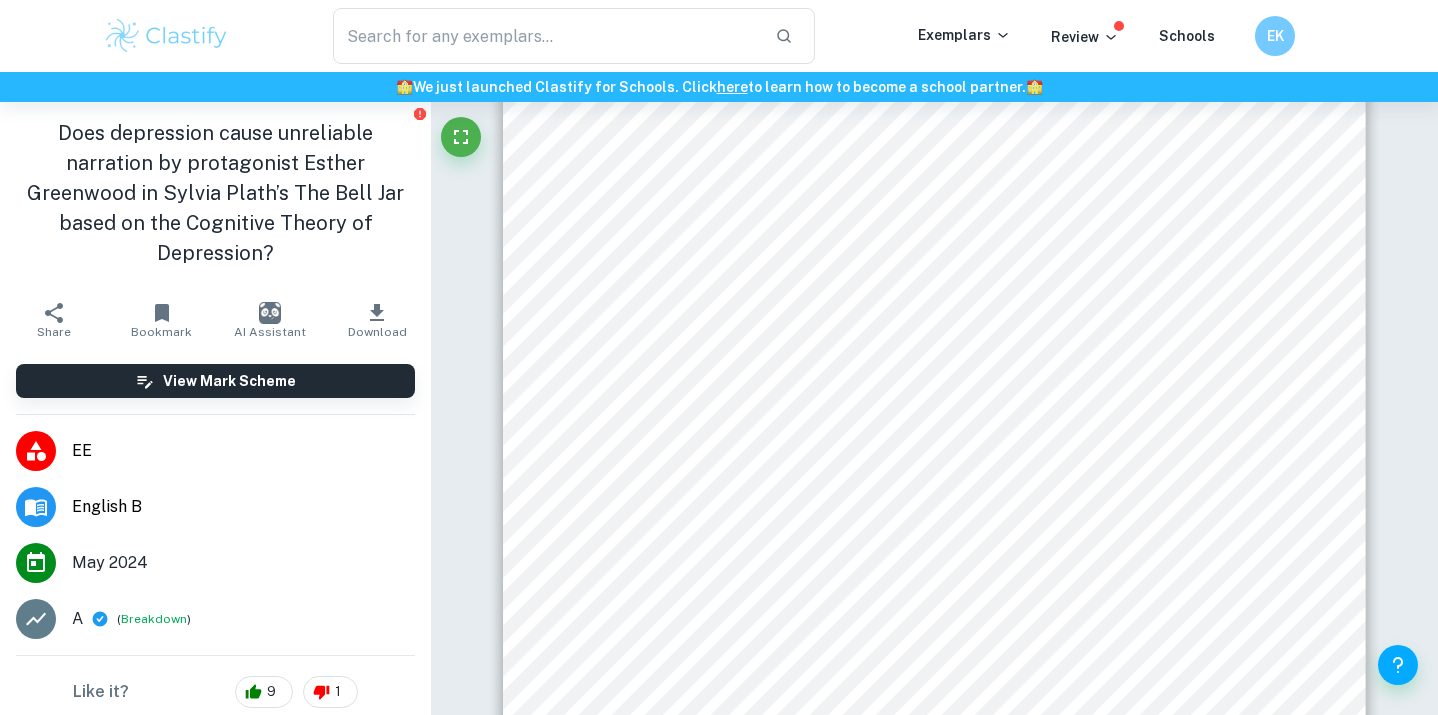 click 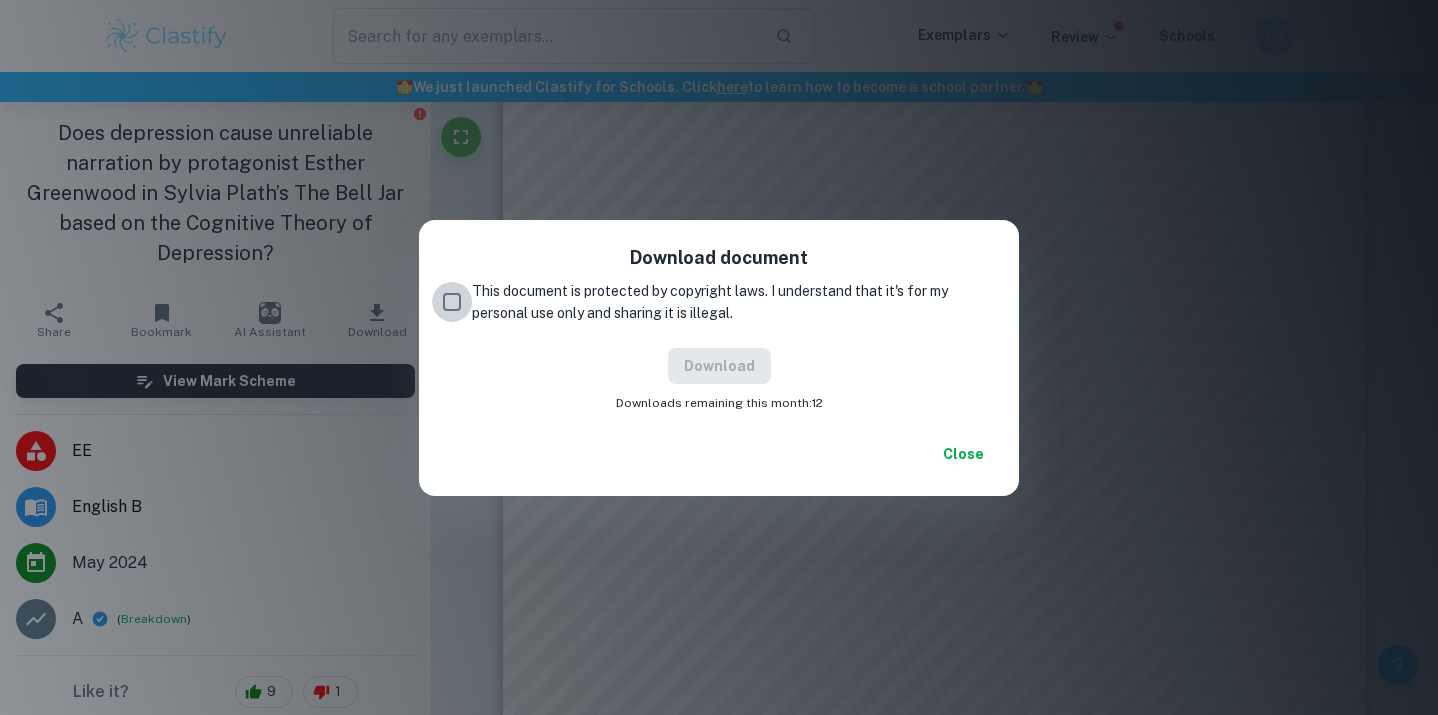 click on "This document is protected by copyright laws. I understand that it's for my personal use only and sharing it is illegal." at bounding box center (452, 302) 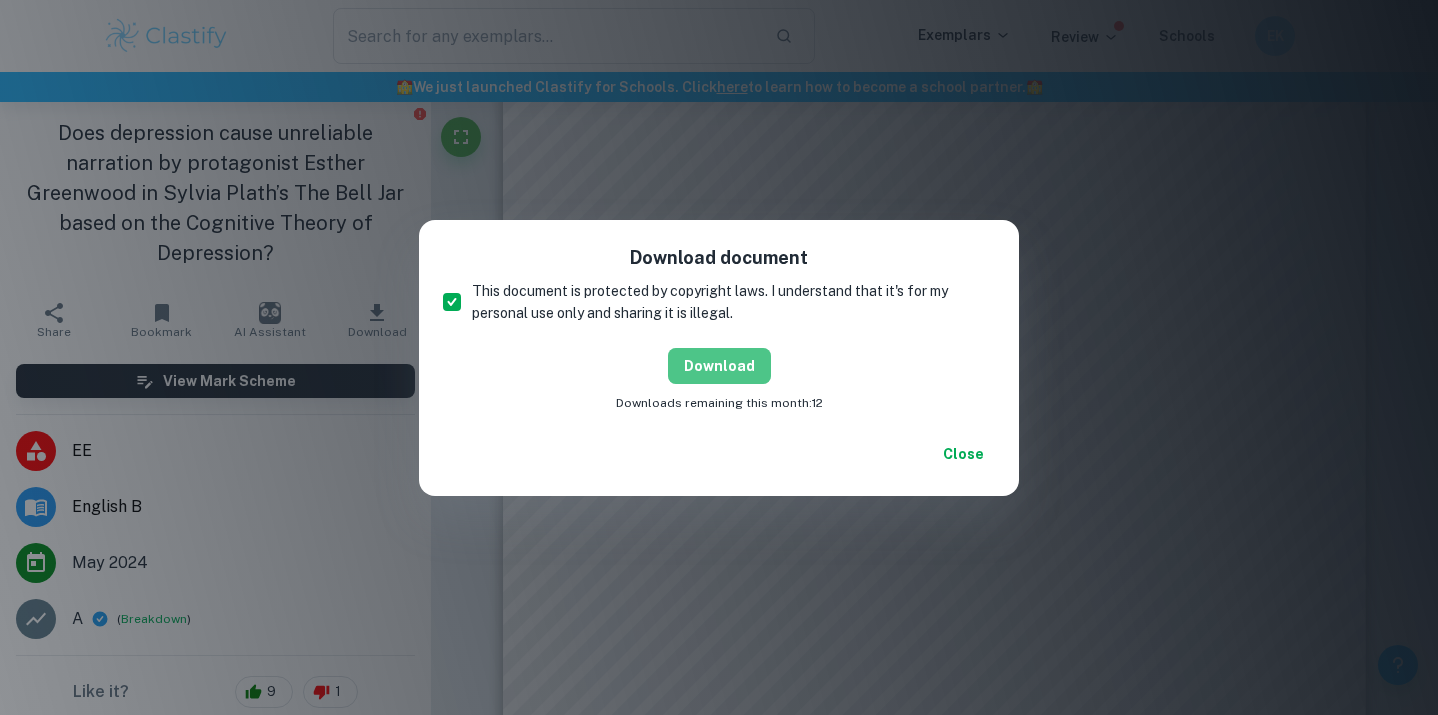 click on "Download" at bounding box center (719, 366) 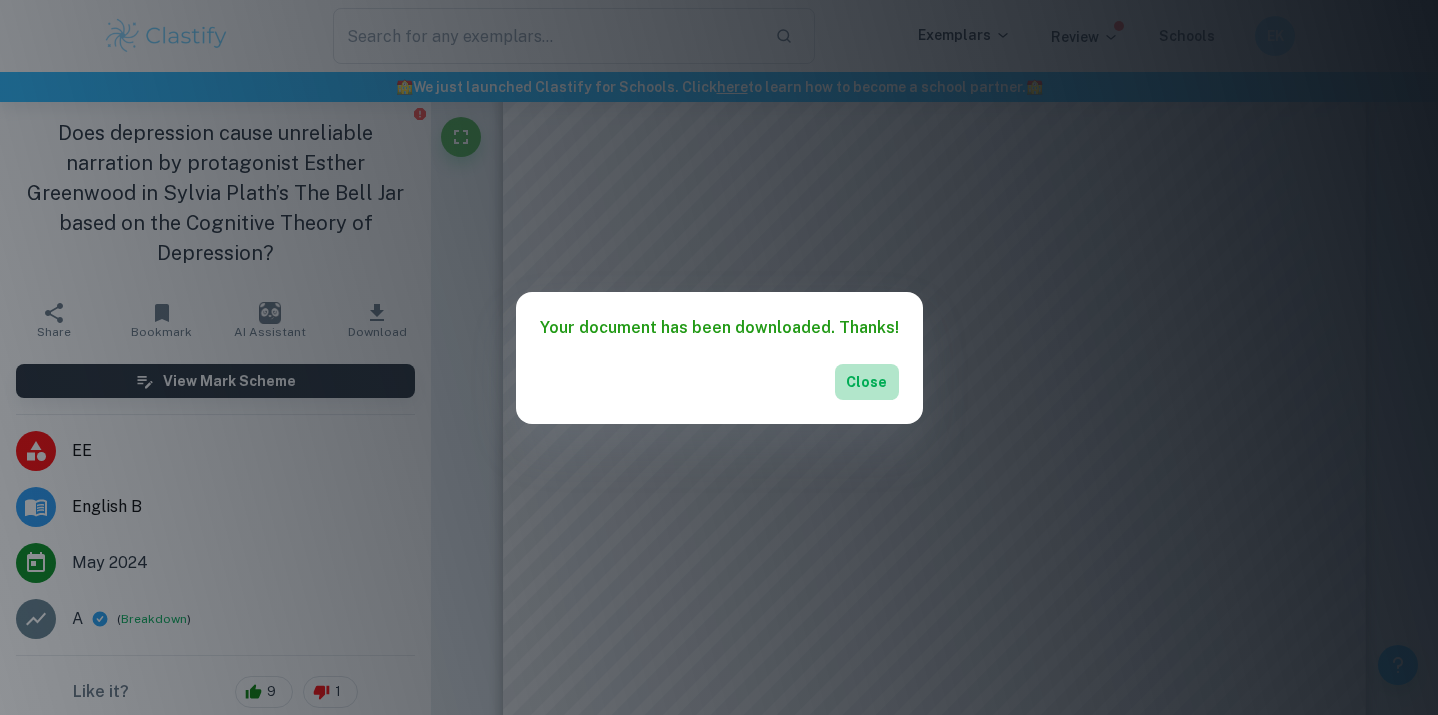 click on "Close" at bounding box center (867, 382) 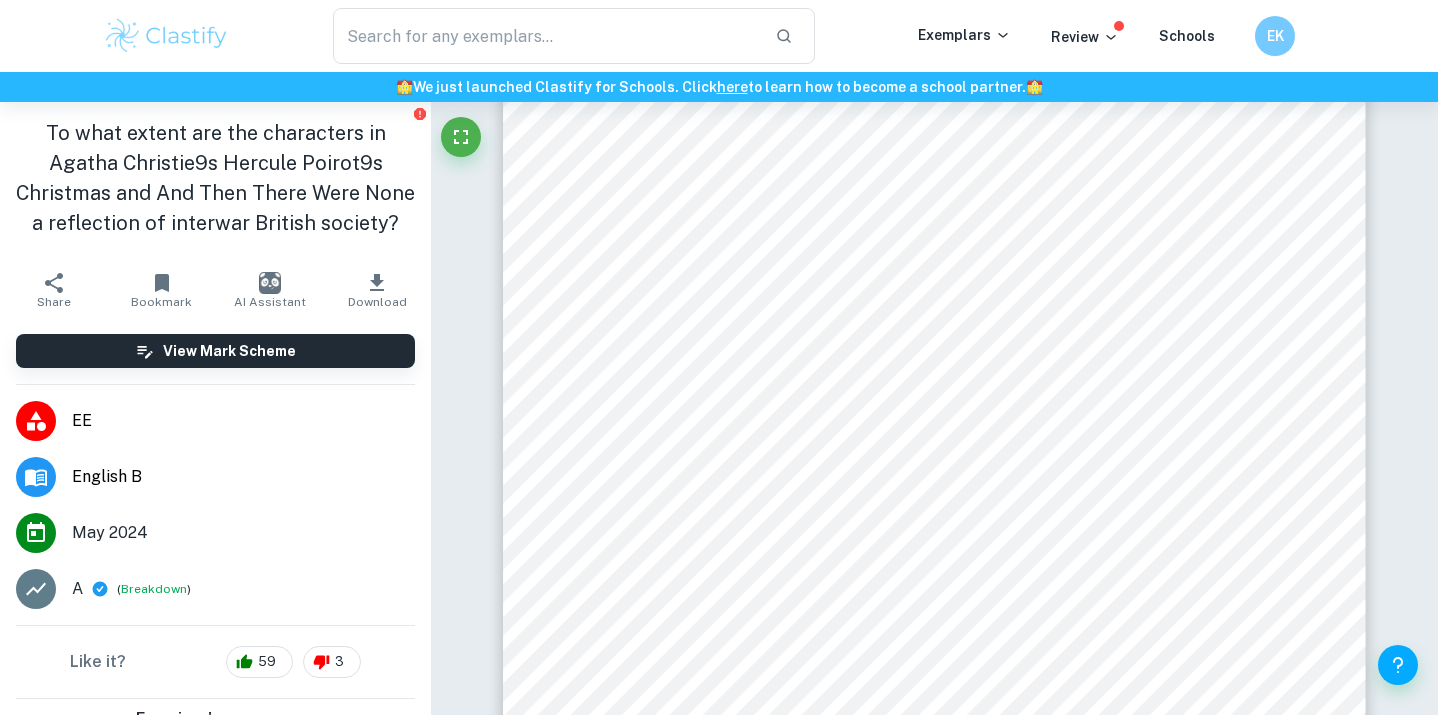 scroll, scrollTop: 99, scrollLeft: 0, axis: vertical 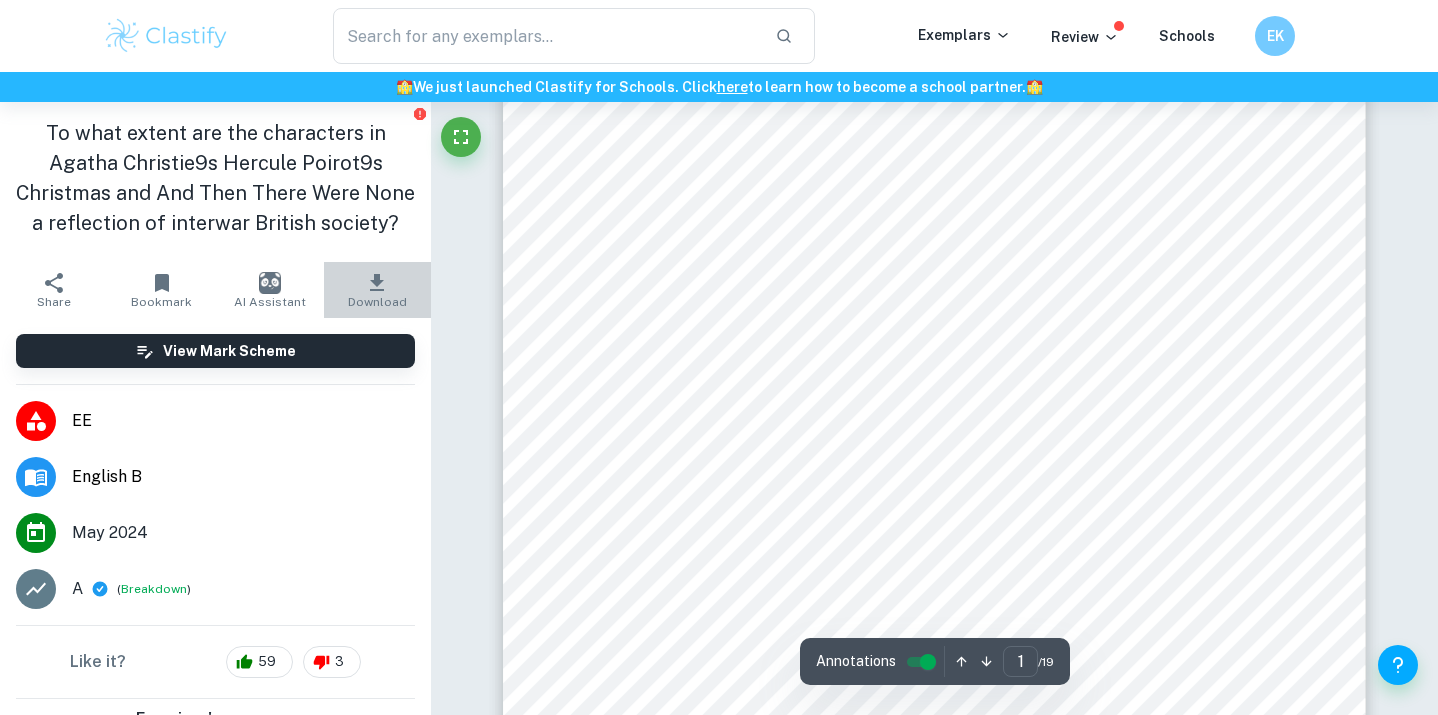click 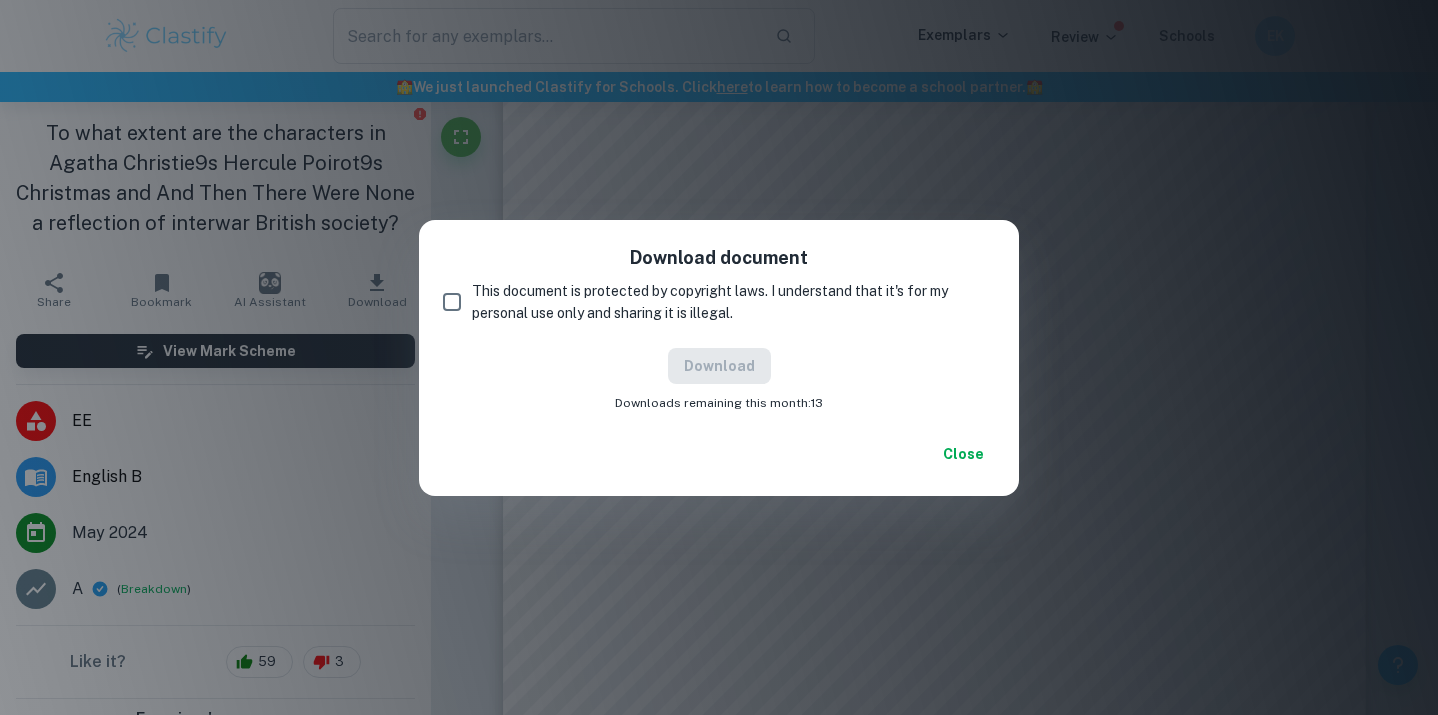click on "This document is protected by copyright laws. I understand that it's for my personal use only and sharing it is illegal." at bounding box center [452, 302] 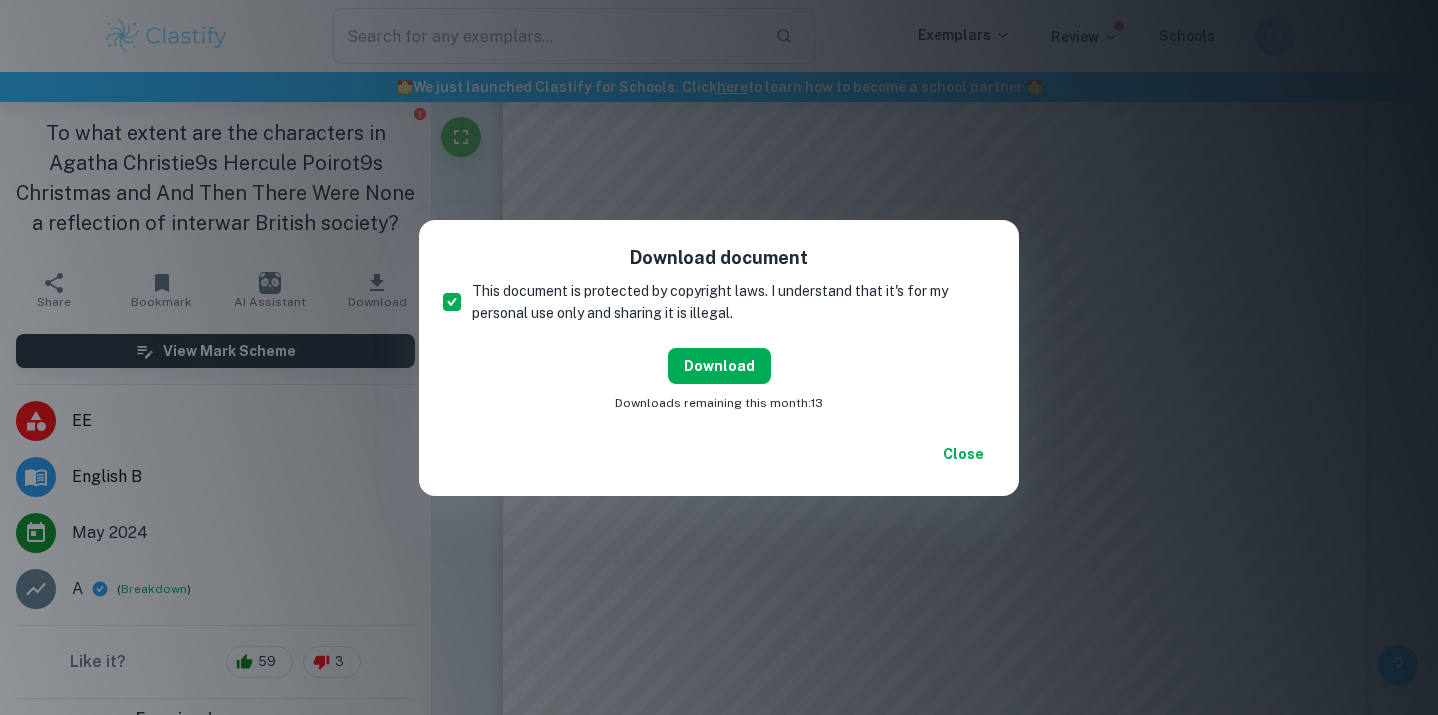click on "Download" at bounding box center (719, 366) 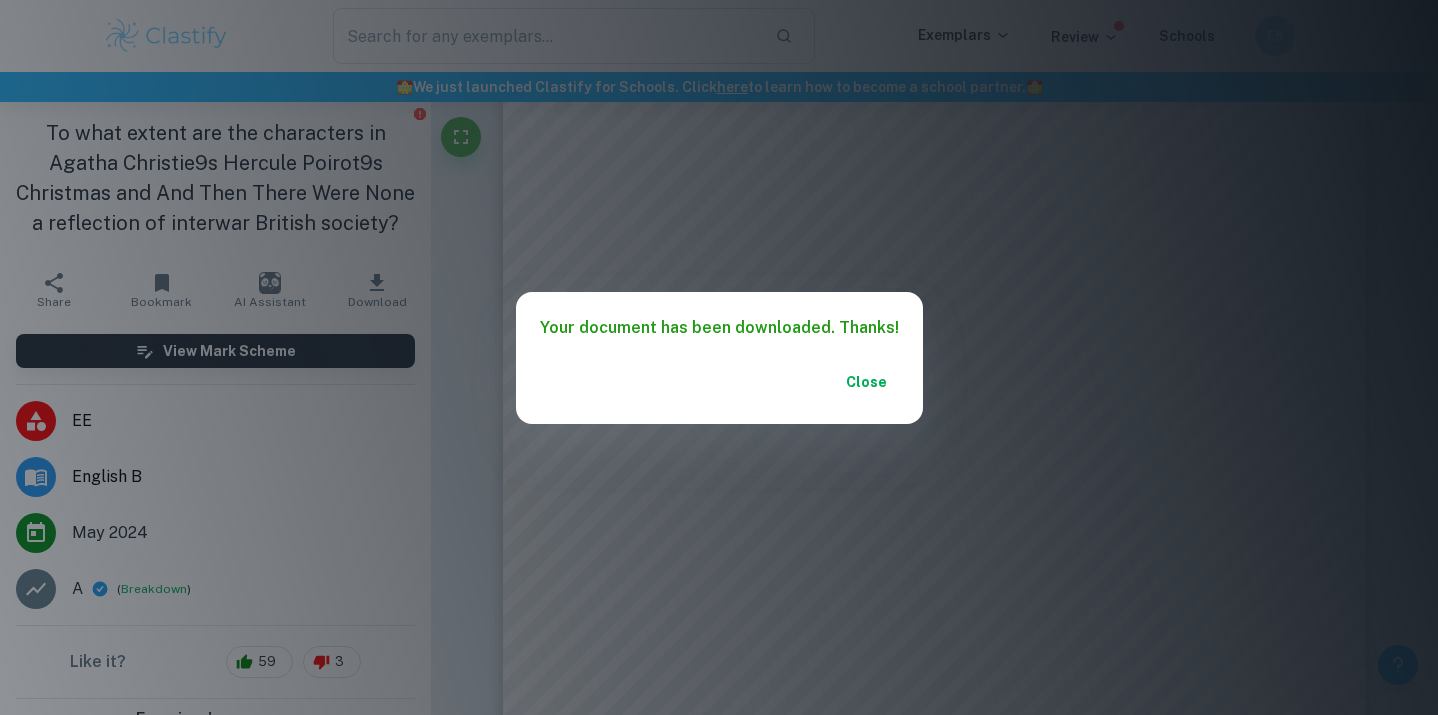 click on "Your document has been downloaded. Thanks! Close" at bounding box center (719, 357) 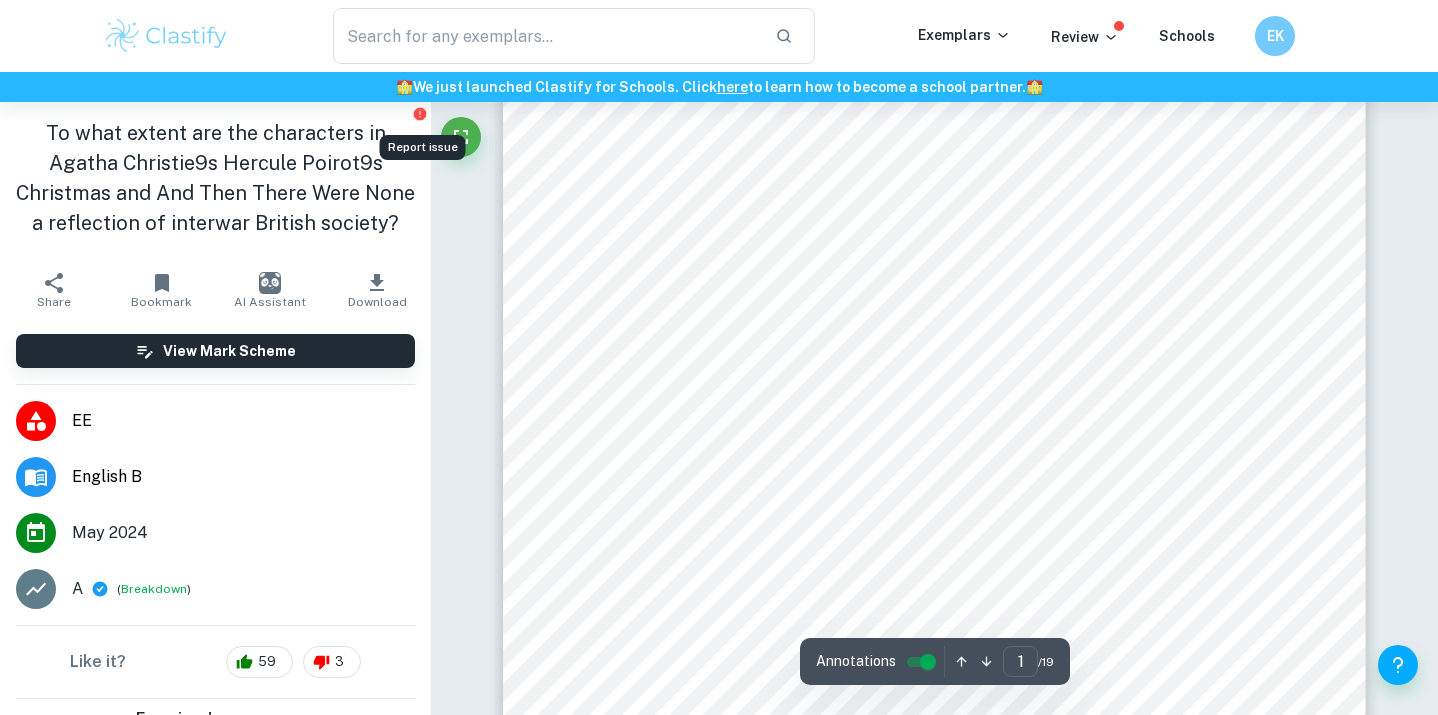 click 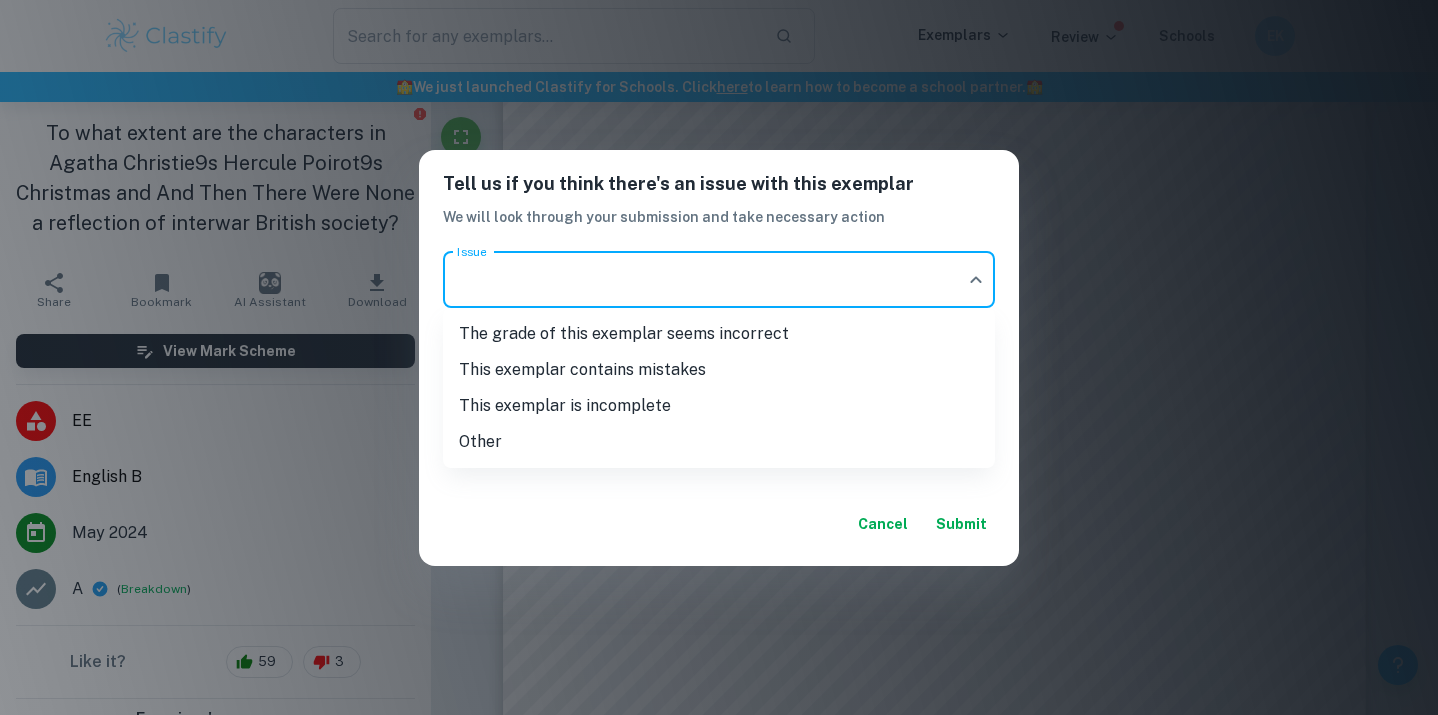 click on "We value your privacy We use cookies to enhance your browsing experience, serve personalised ads or content, and analyse our traffic. By clicking "Accept All", you consent to our use of cookies.   Cookie Policy Customise   Reject All   Accept All   Customise Consent Preferences   We use cookies to help you navigate efficiently and perform certain functions. You will find detailed information about all cookies under each consent category below. The cookies that are categorised as "Necessary" are stored on your browser as they are essential for enabling the basic functionalities of the site. ...  Show more For more information on how Google's third-party cookies operate and handle your data, see:   Google Privacy Policy Necessary Always Active Necessary cookies are required to enable the basic features of this site, such as providing secure log-in or adjusting your consent preferences. These cookies do not store any personally identifiable data. Functional Analytics Performance Advertisement Uncategorised" at bounding box center (719, 360) 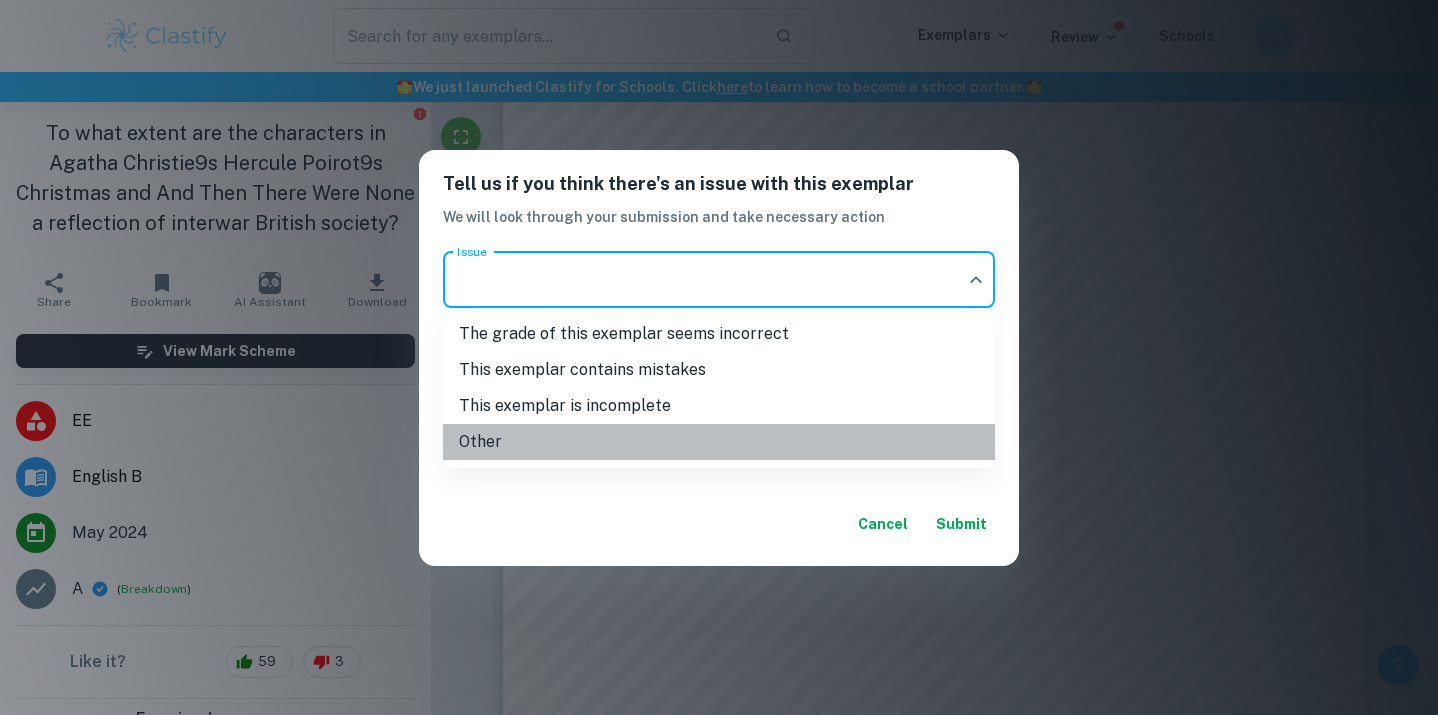 click on "Other" at bounding box center [719, 442] 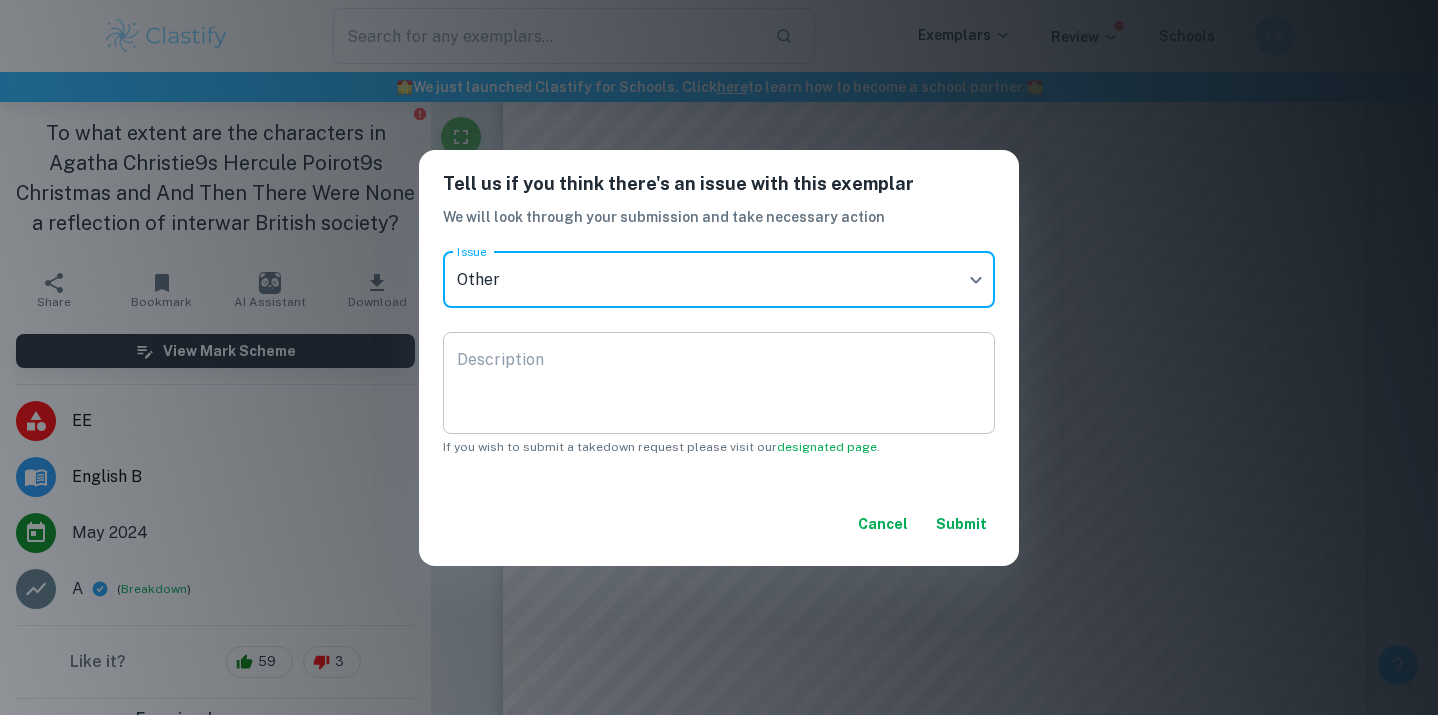 click on "Description" at bounding box center [719, 382] 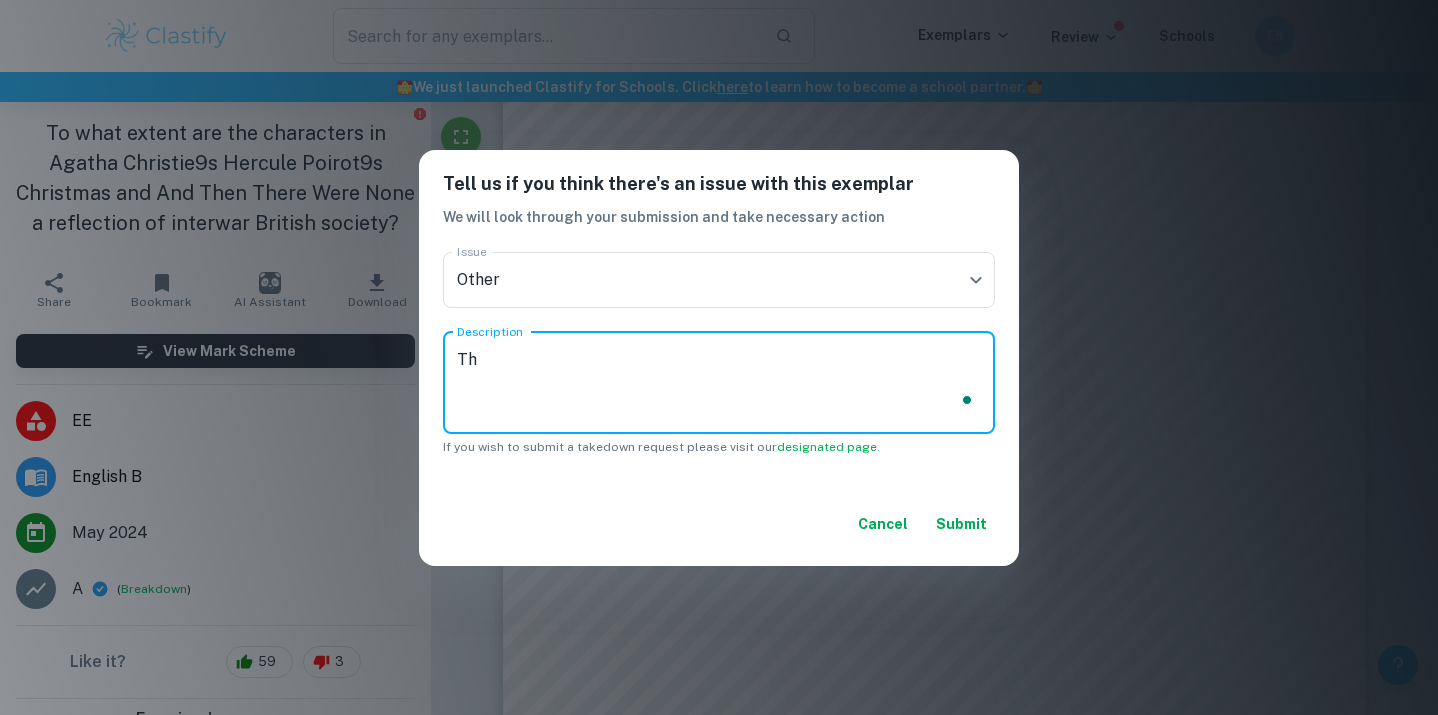 type on "T" 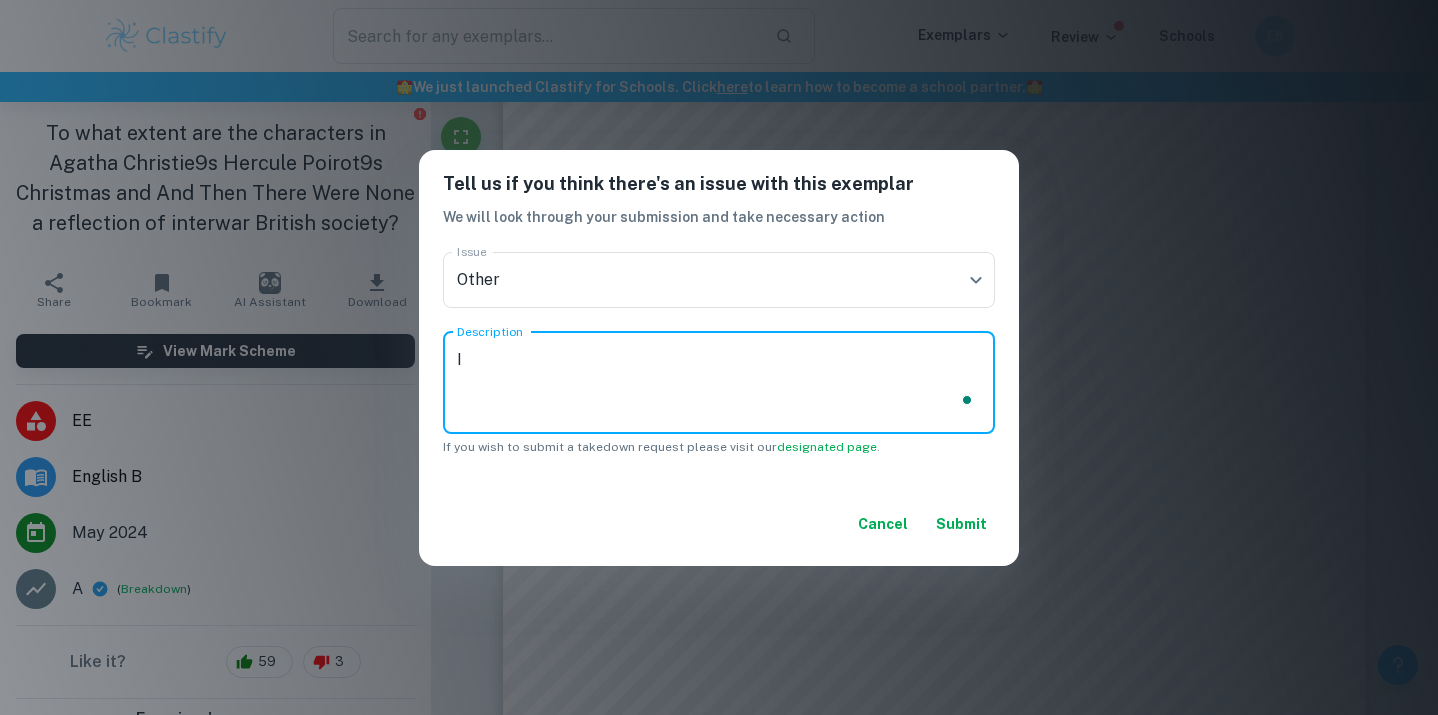 type on "I" 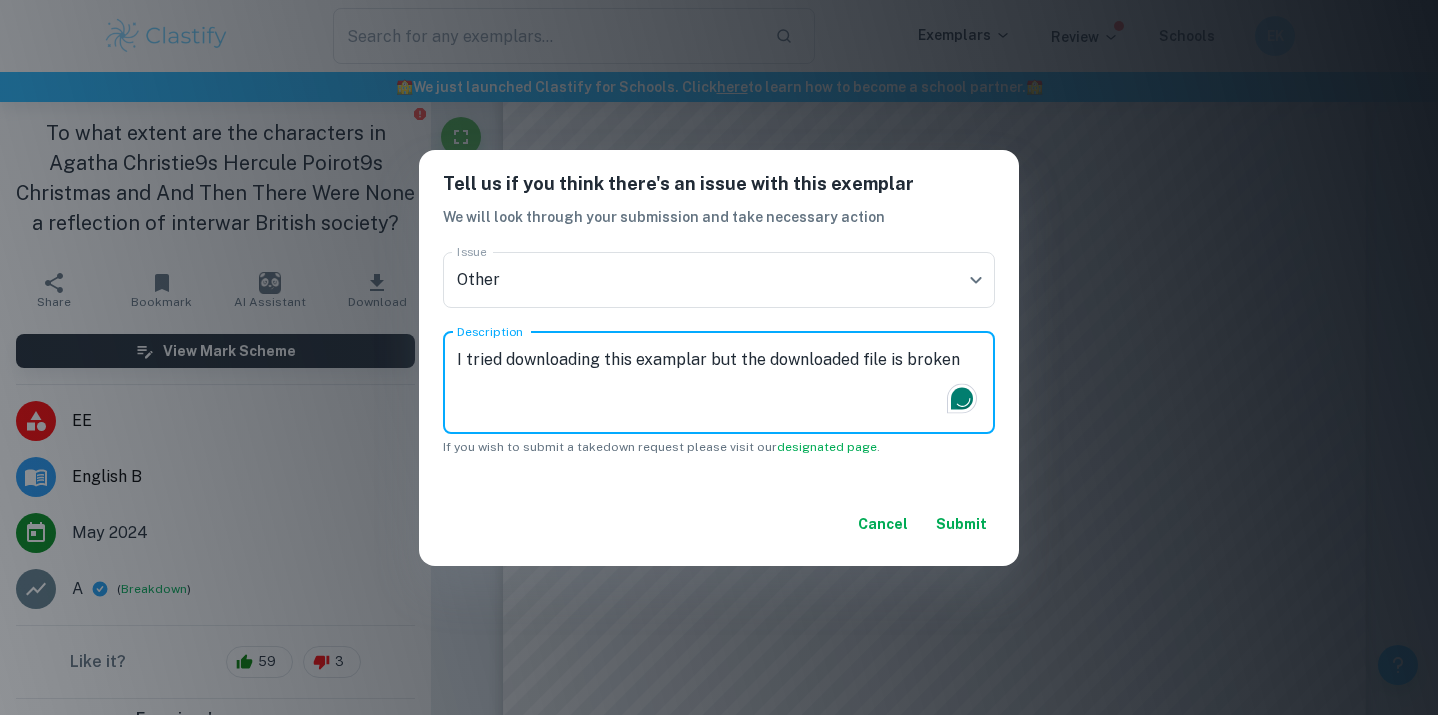 type on "I tried downloading this examplar but the downloaded file is broken" 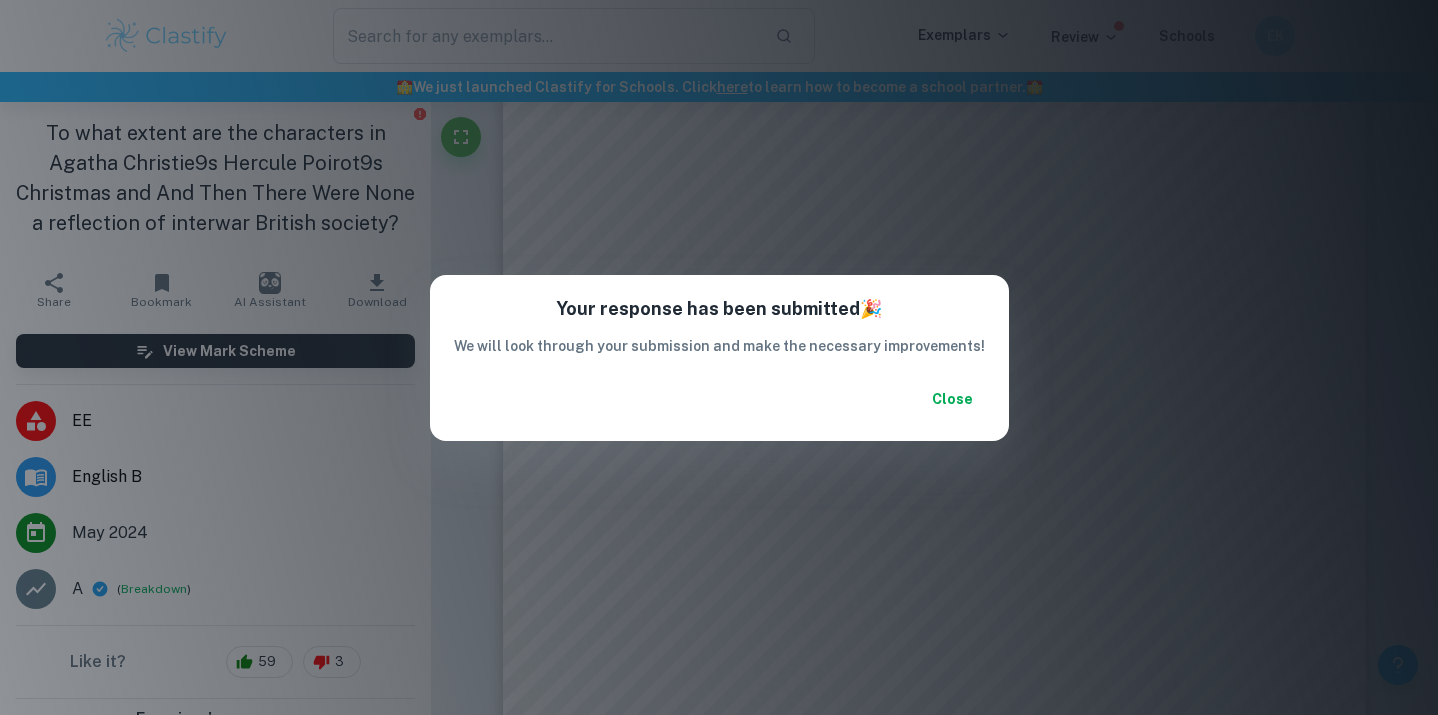click on "Close" at bounding box center (953, 399) 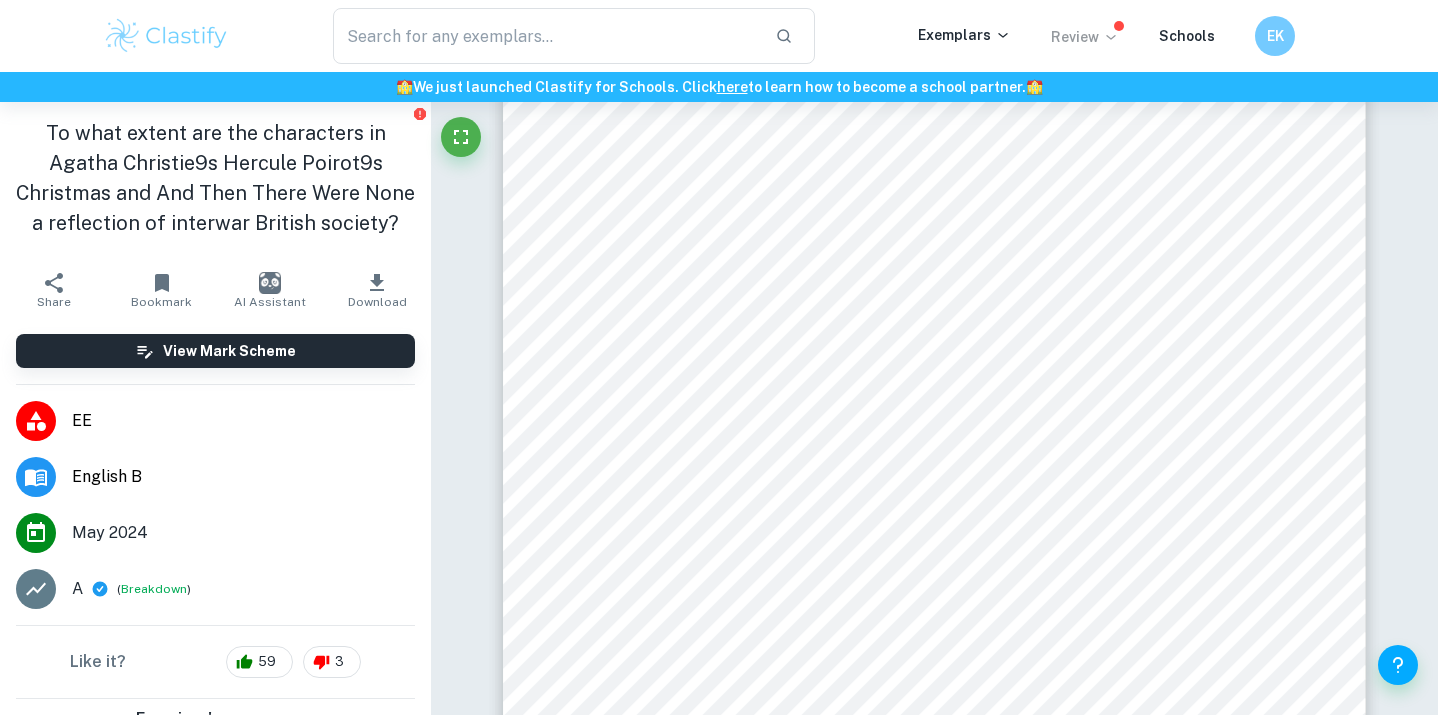 click on "Review" at bounding box center (1085, 37) 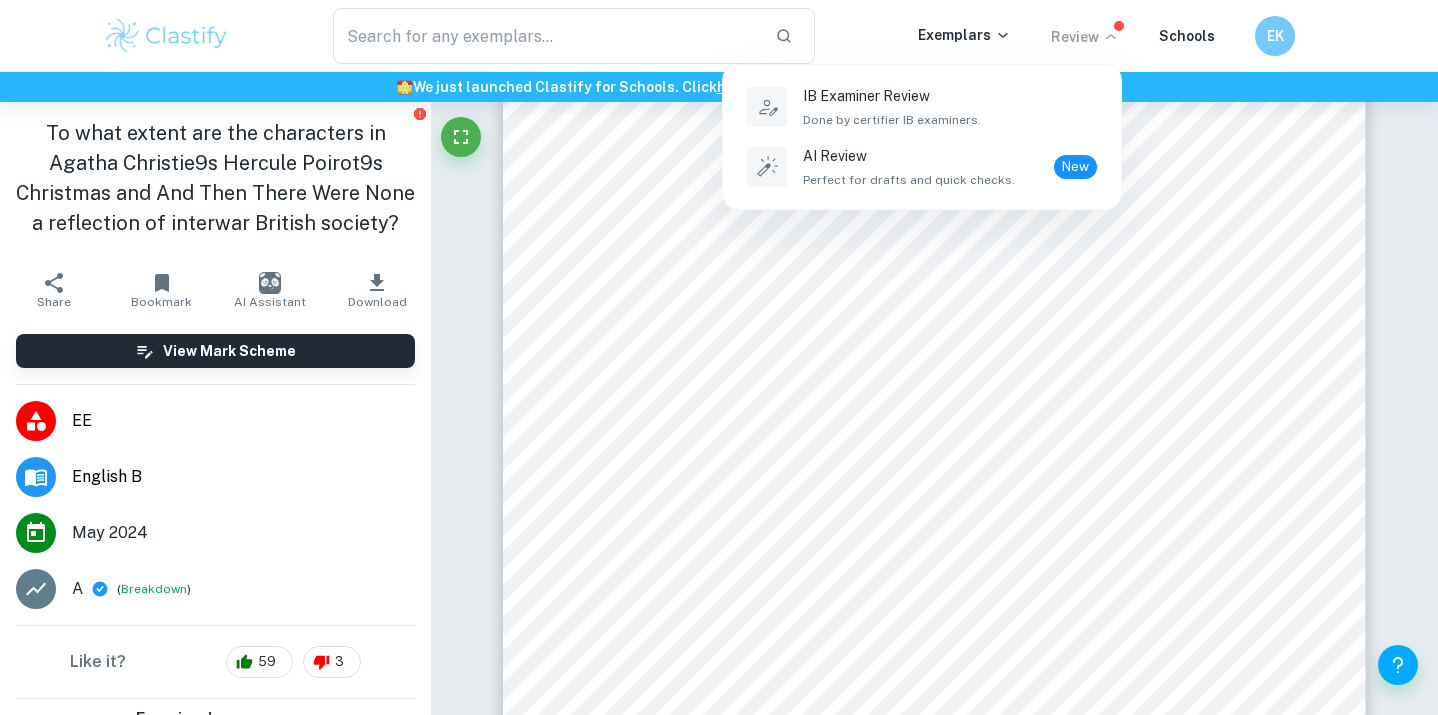 click at bounding box center (719, 357) 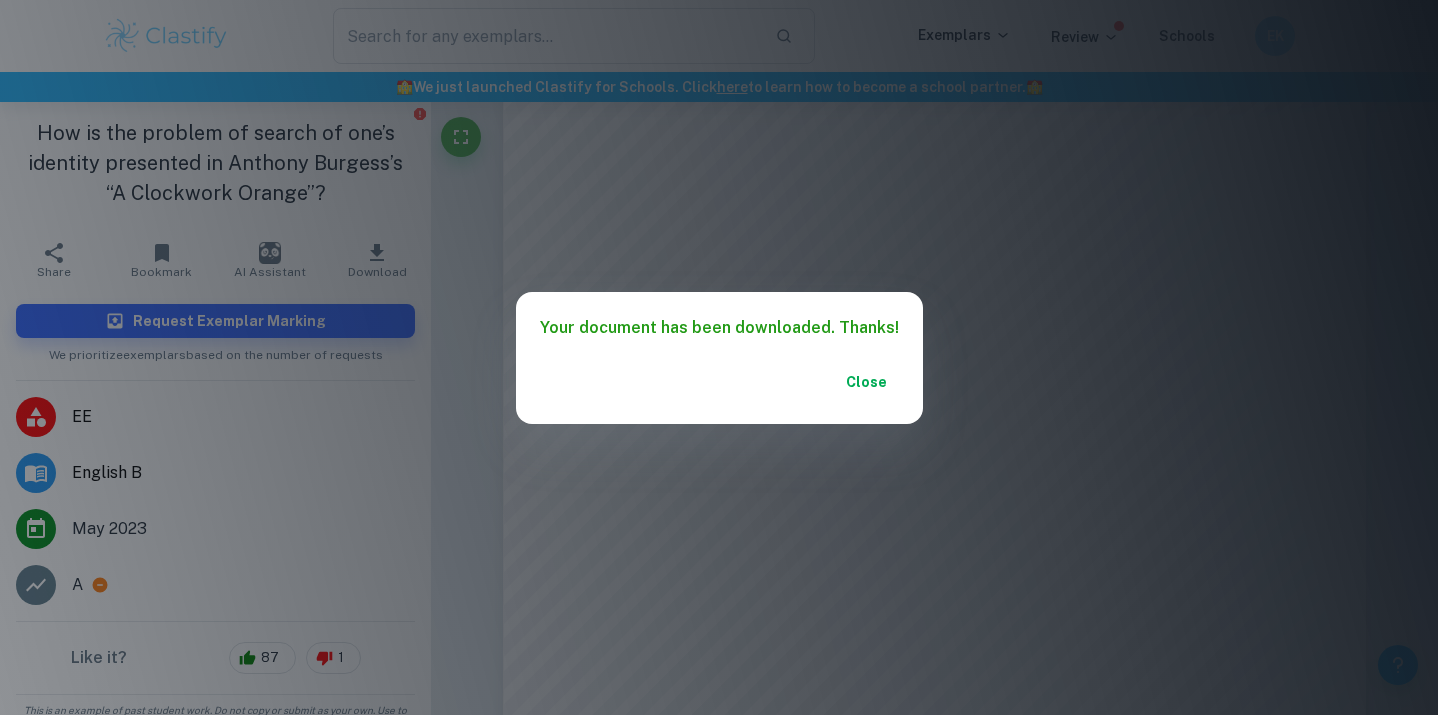 scroll, scrollTop: 309, scrollLeft: 0, axis: vertical 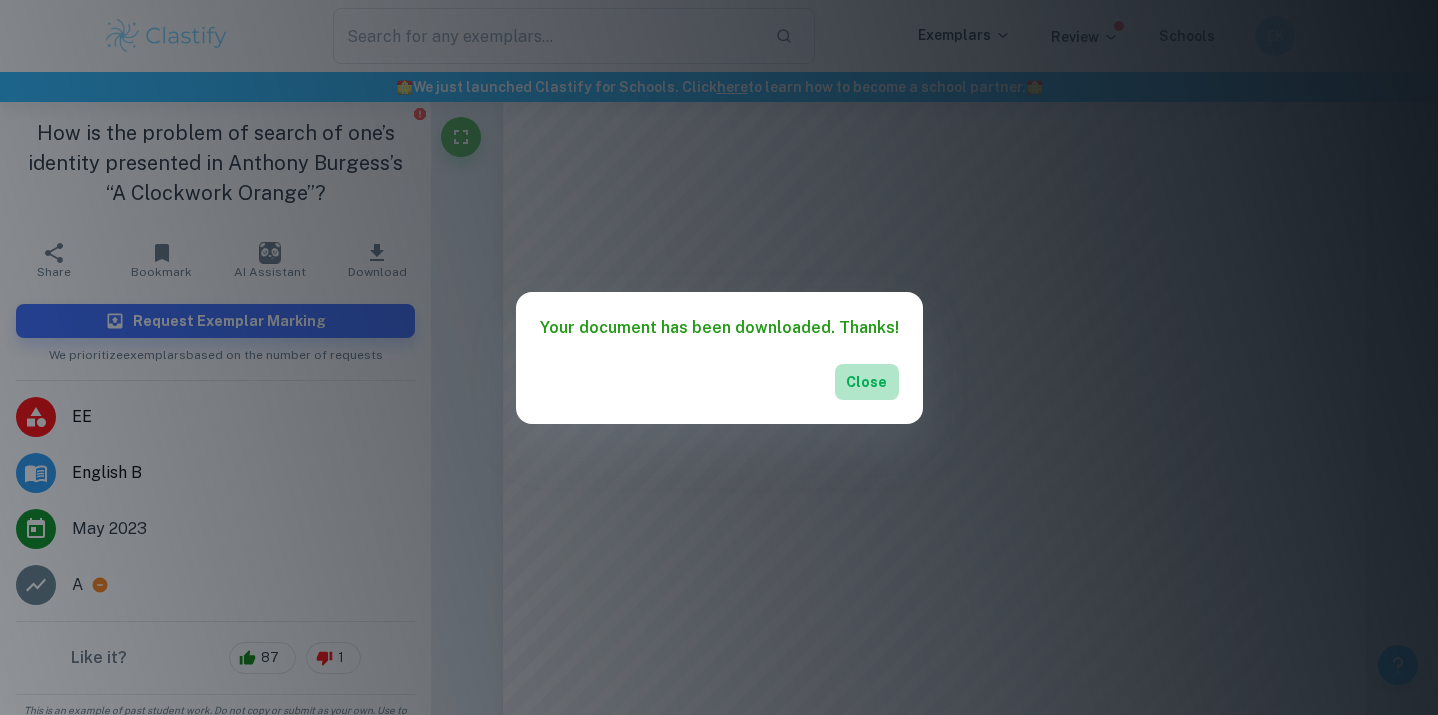 click on "Close" at bounding box center [867, 382] 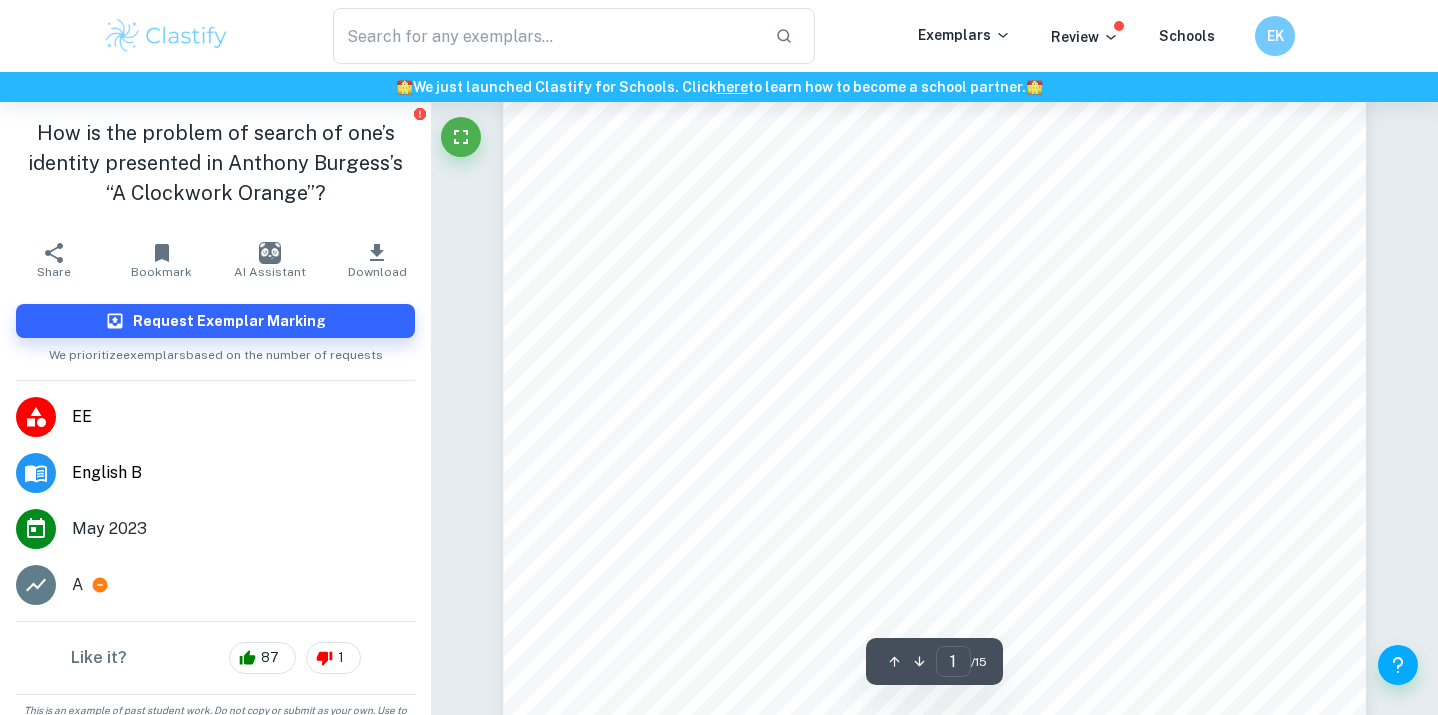 click on "MASCULINE
1 Self and Others: Problems of Identity in Anthony Burgess's “A Clockwork Orange” Research question:   How is the problem of search of one’s identity presented in Anthony Burgess’s “A Clockwork Orange”? Subject:   English B, Category 3—Literature Word count:   3938" at bounding box center (934, 423) 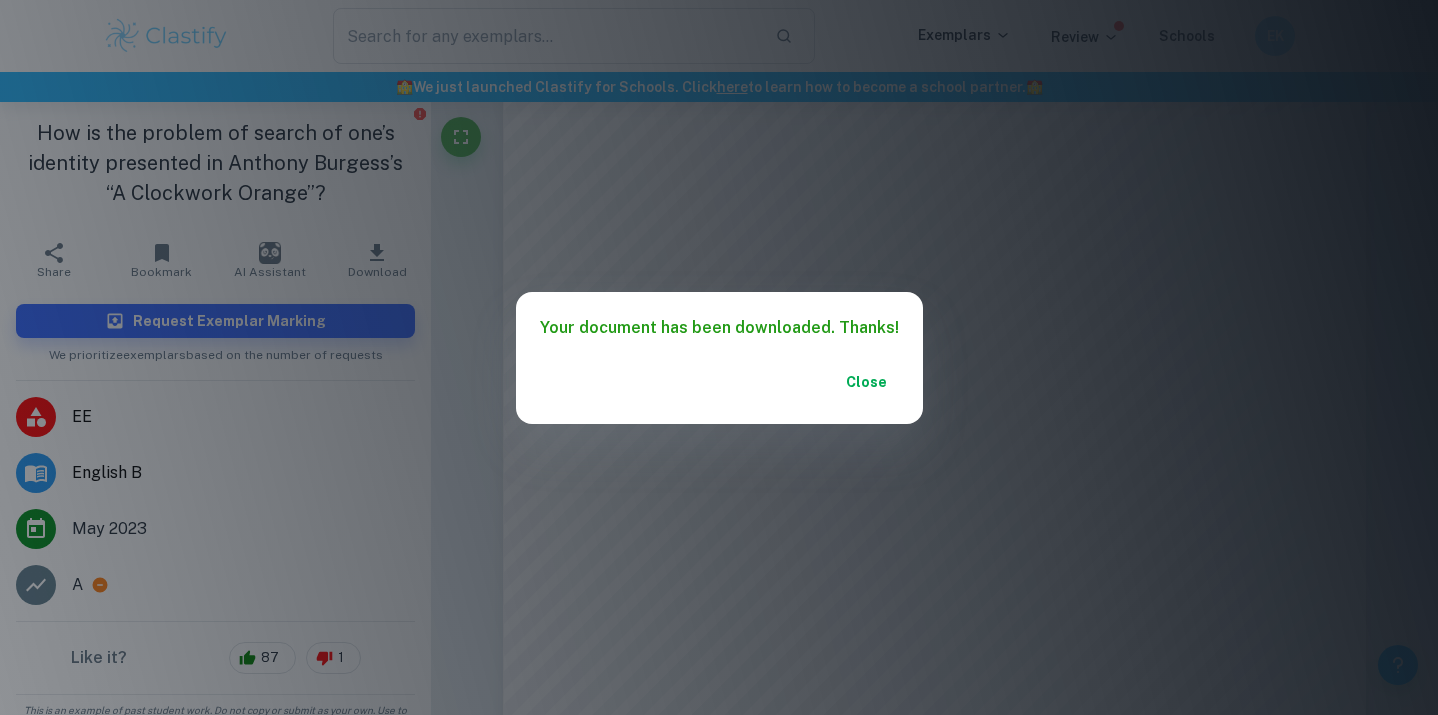 click on "Close" at bounding box center [867, 382] 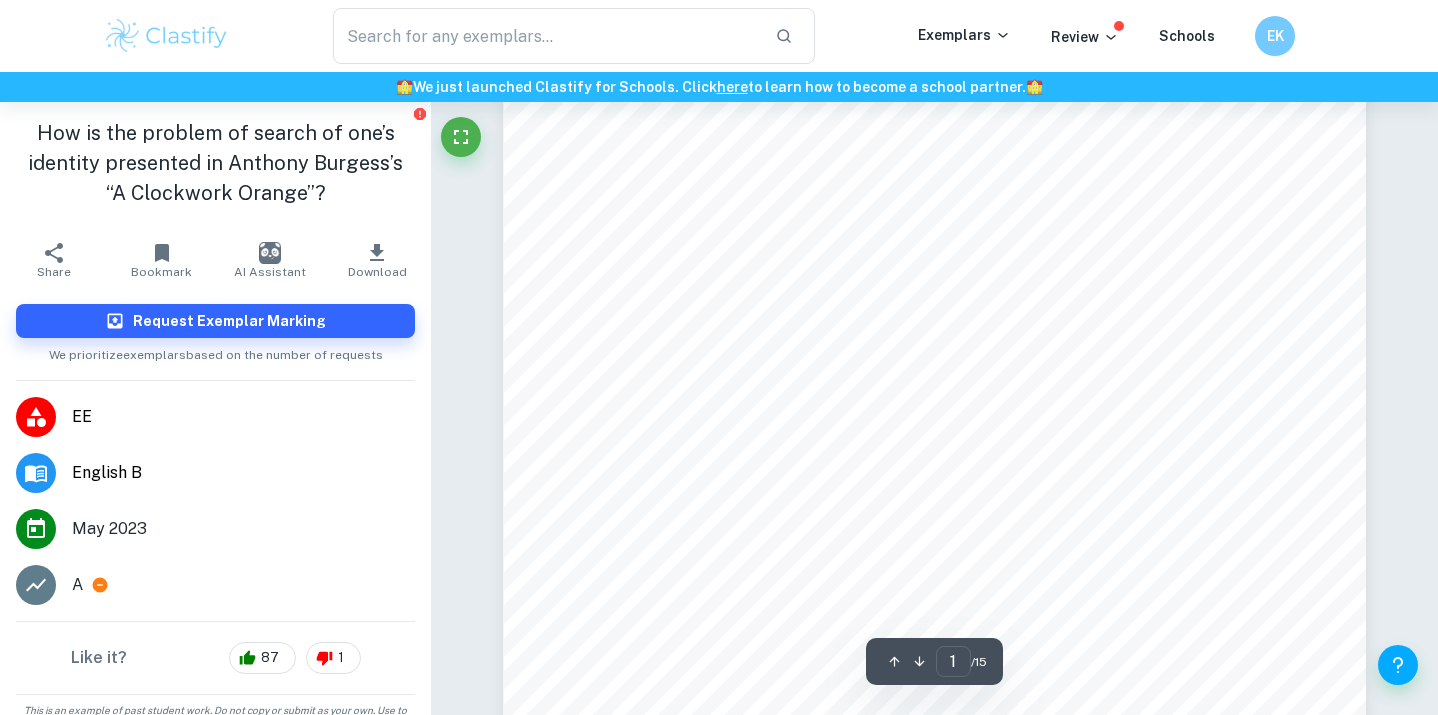 click 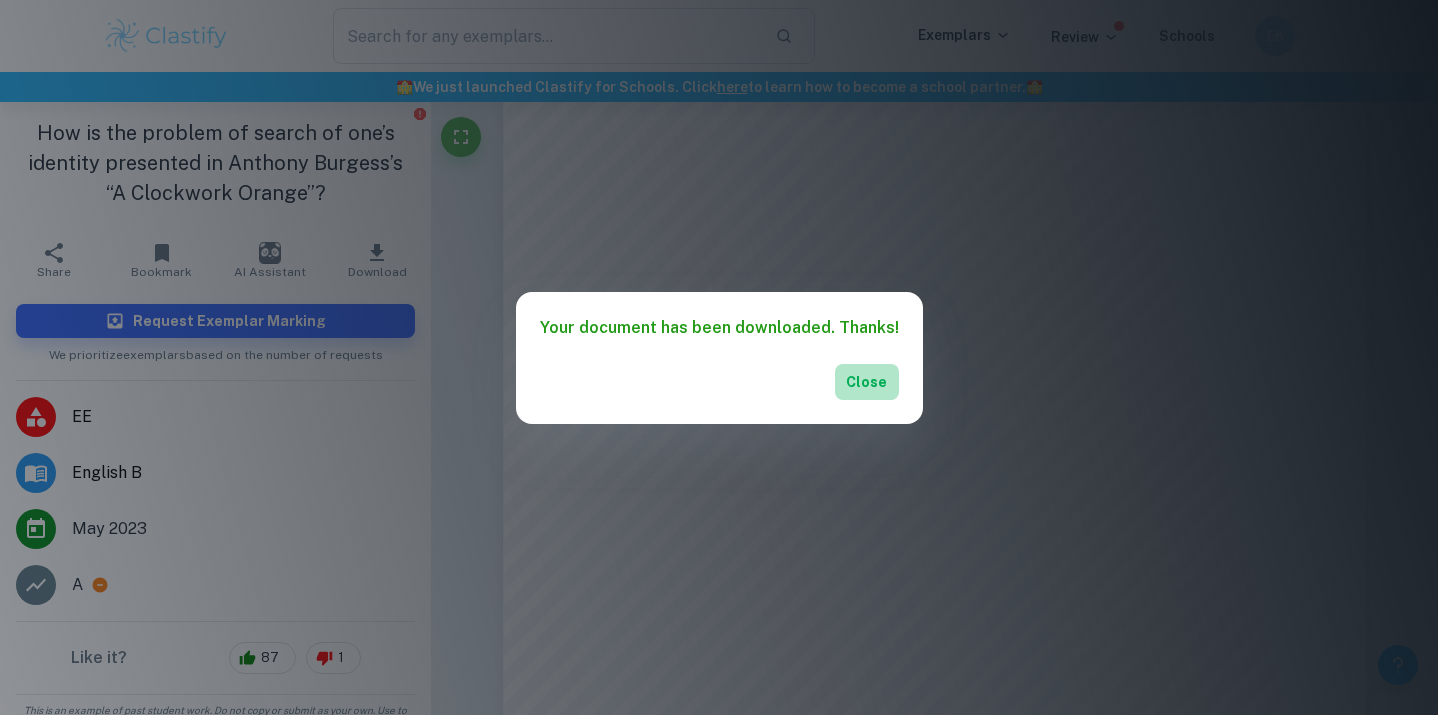 click on "Close" at bounding box center [867, 382] 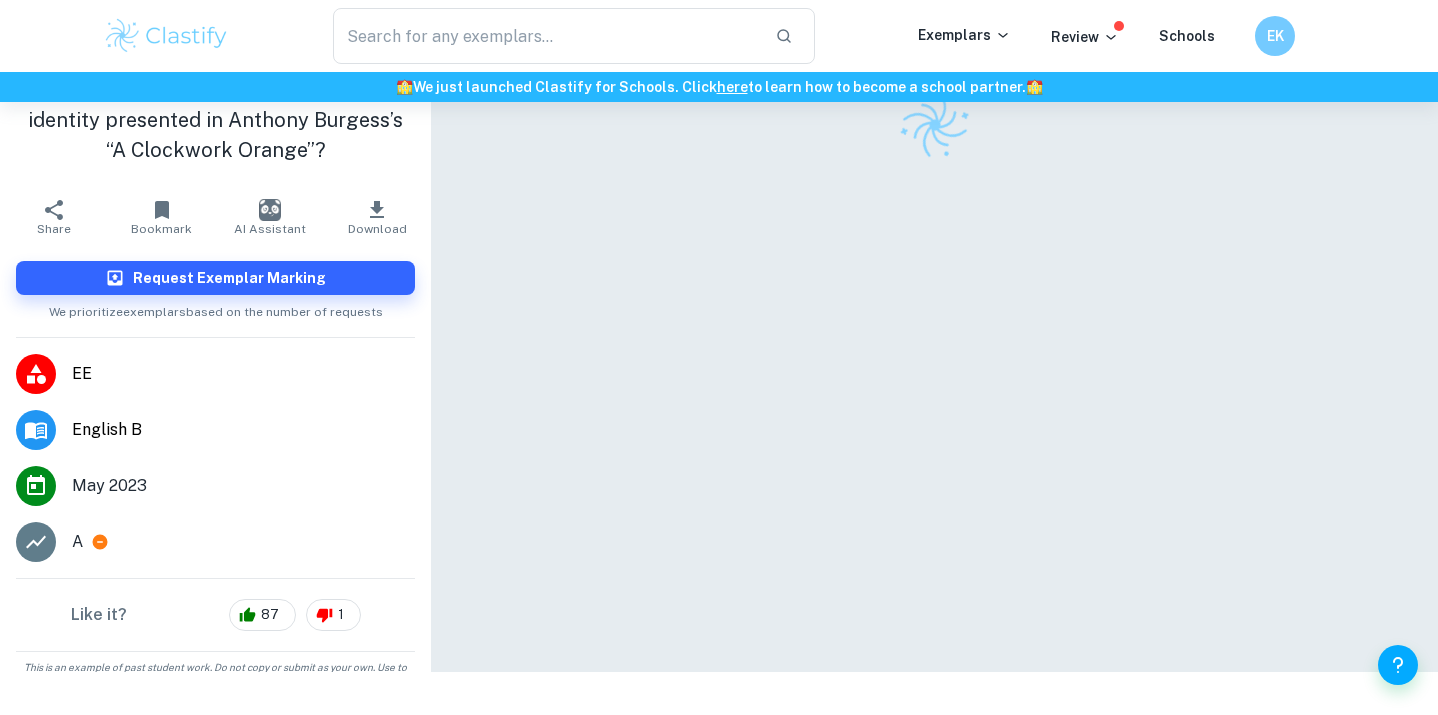 scroll, scrollTop: 102, scrollLeft: 0, axis: vertical 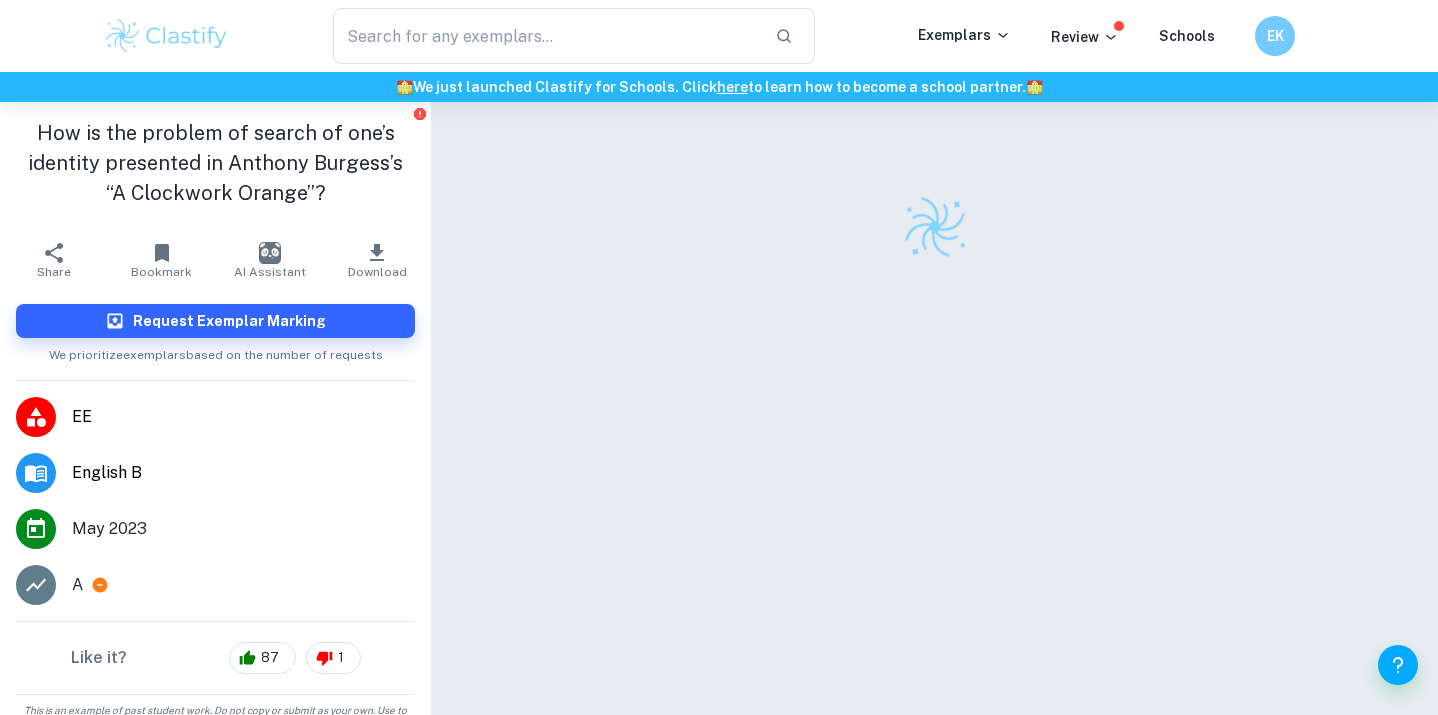 click 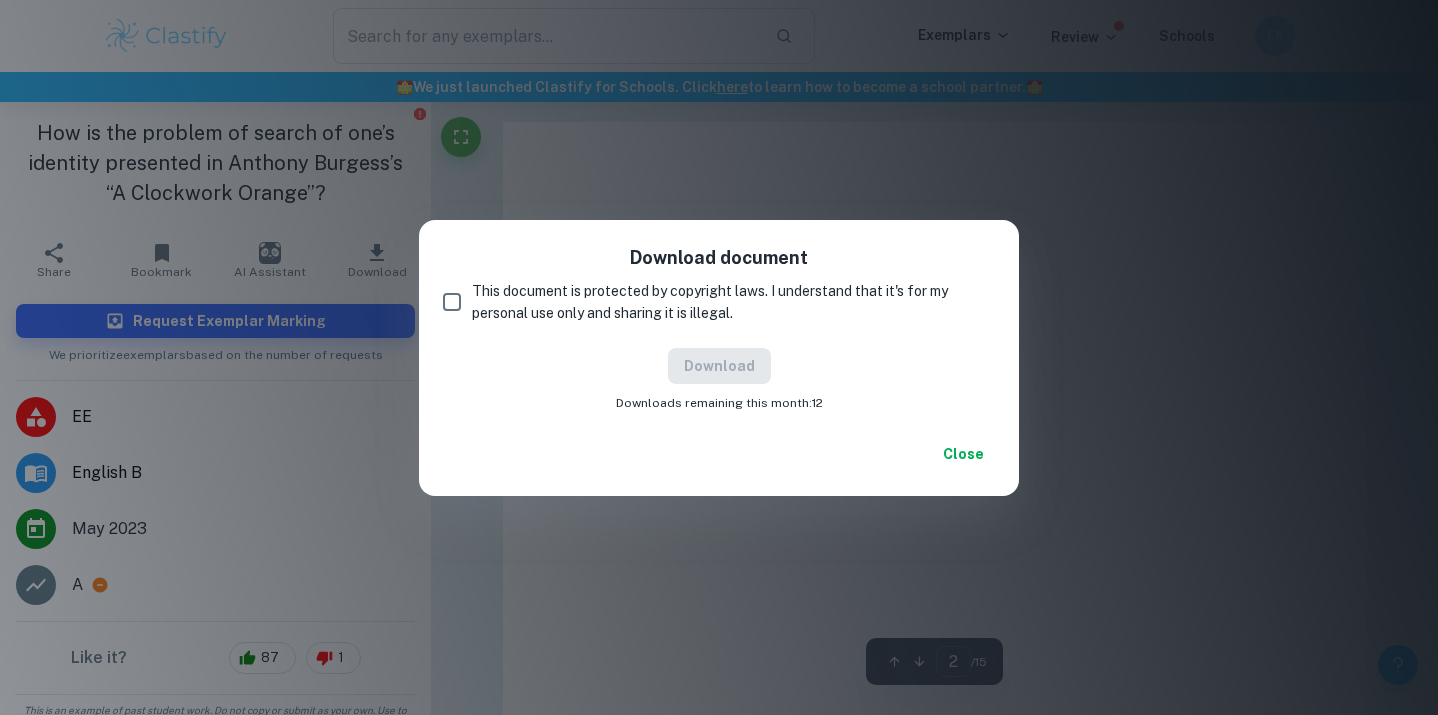 type on "1" 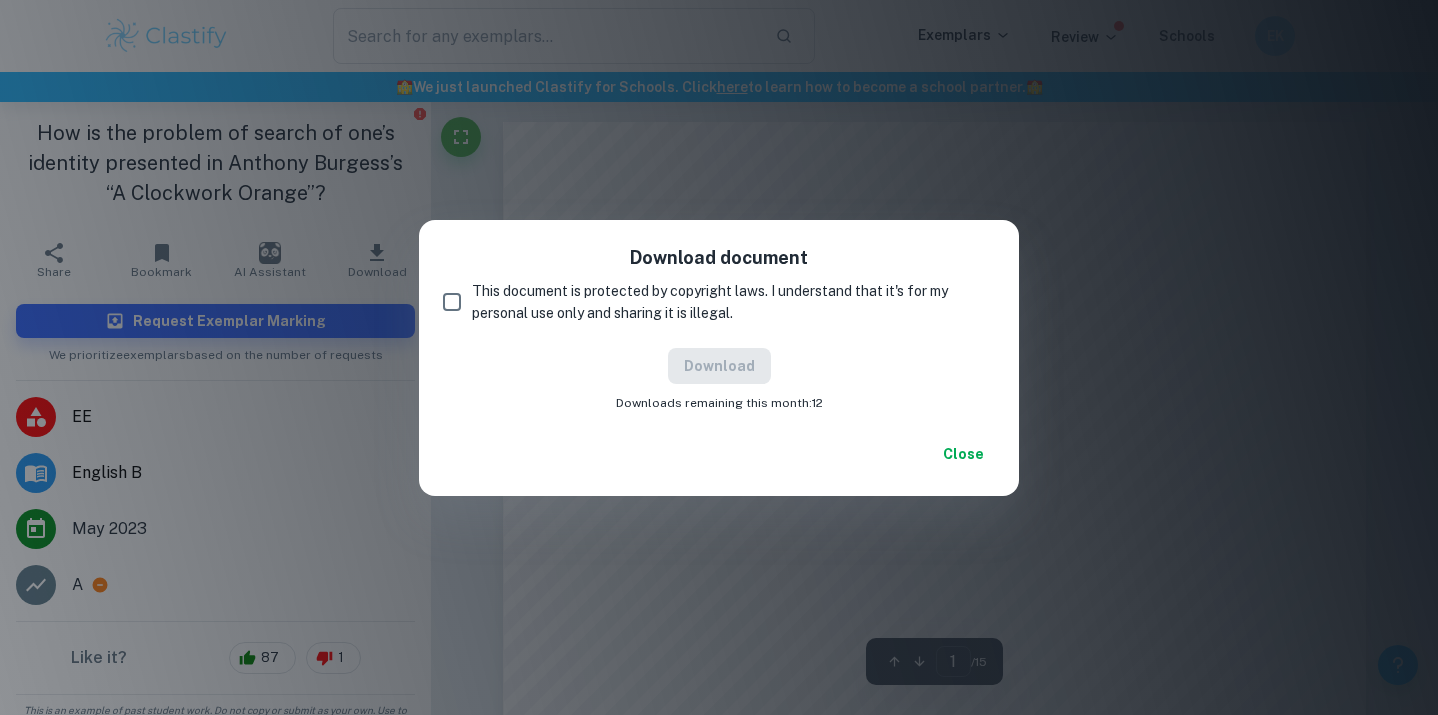 click on "This document is protected by copyright laws. I understand that it's for my personal use only and sharing it is illegal." at bounding box center [452, 302] 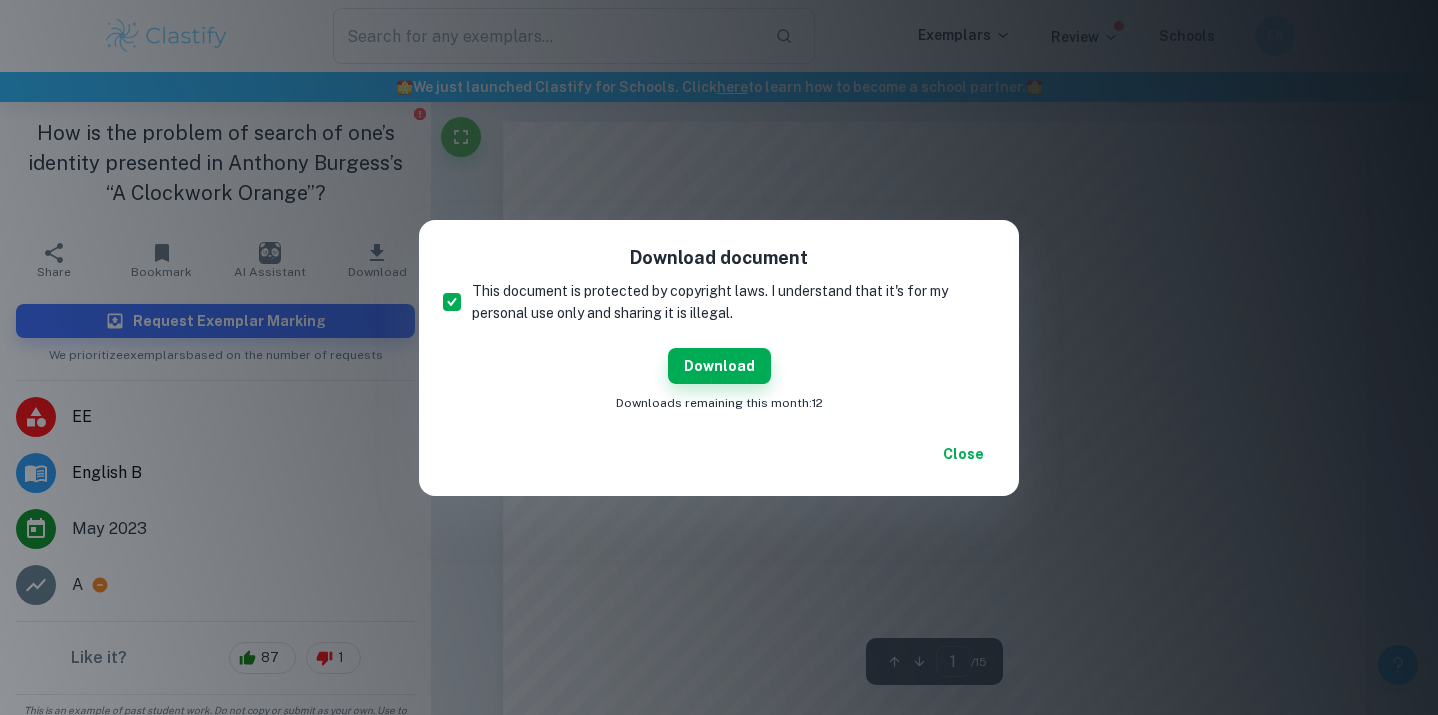 click on "Download" at bounding box center [719, 366] 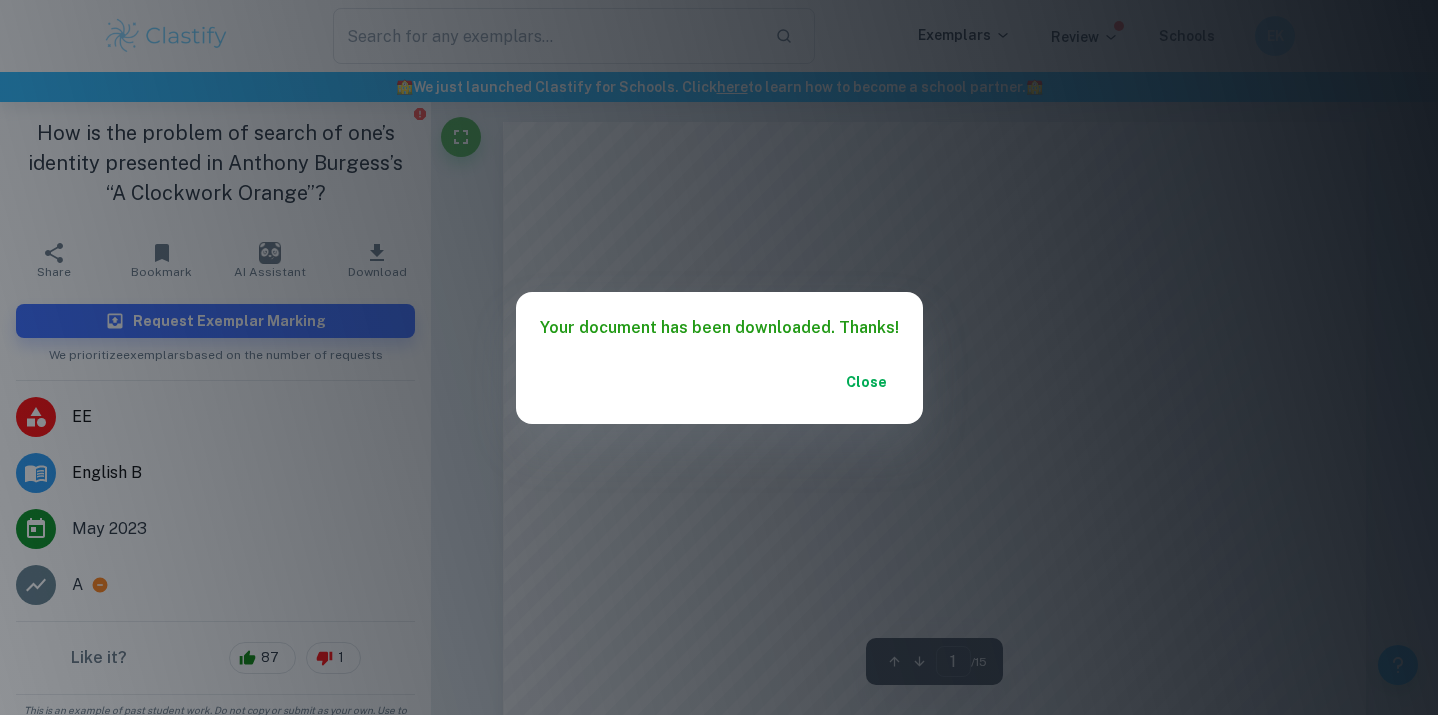 click on "Close" at bounding box center (867, 382) 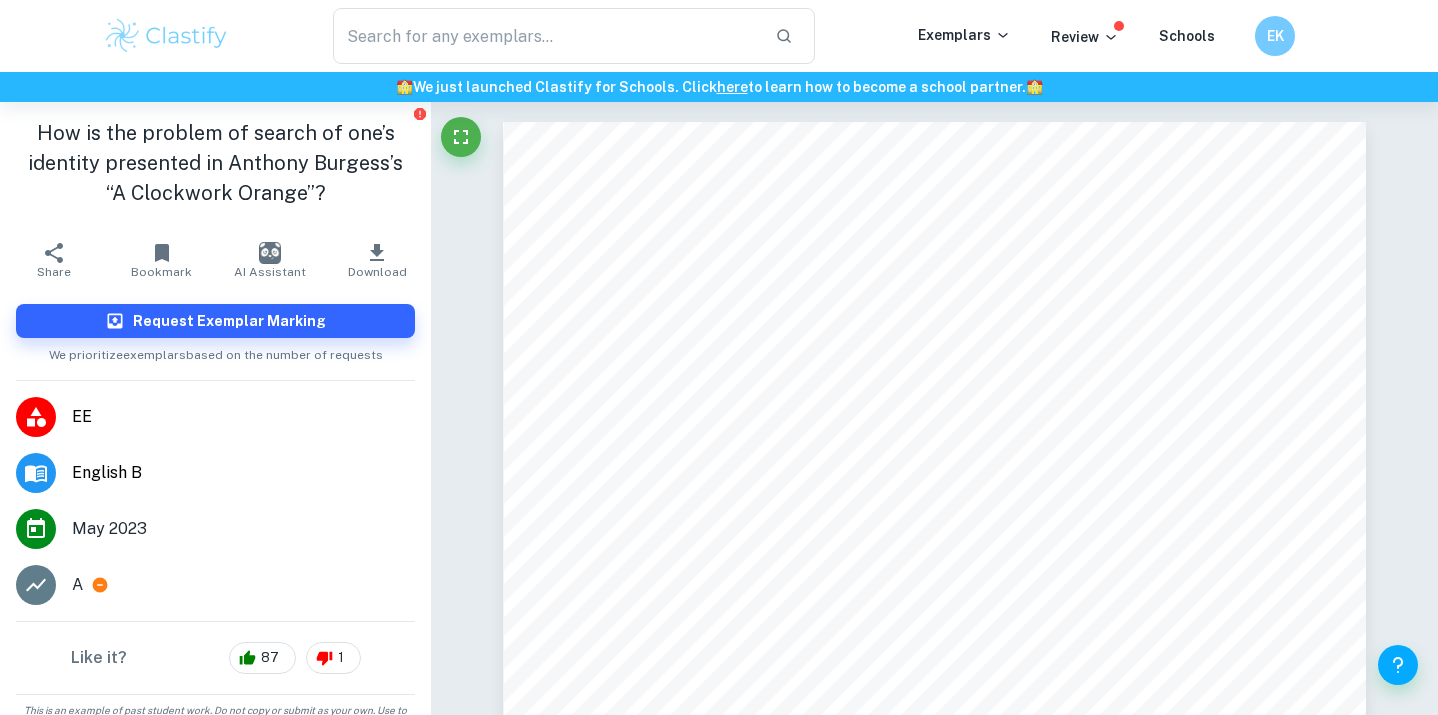 scroll, scrollTop: 0, scrollLeft: 0, axis: both 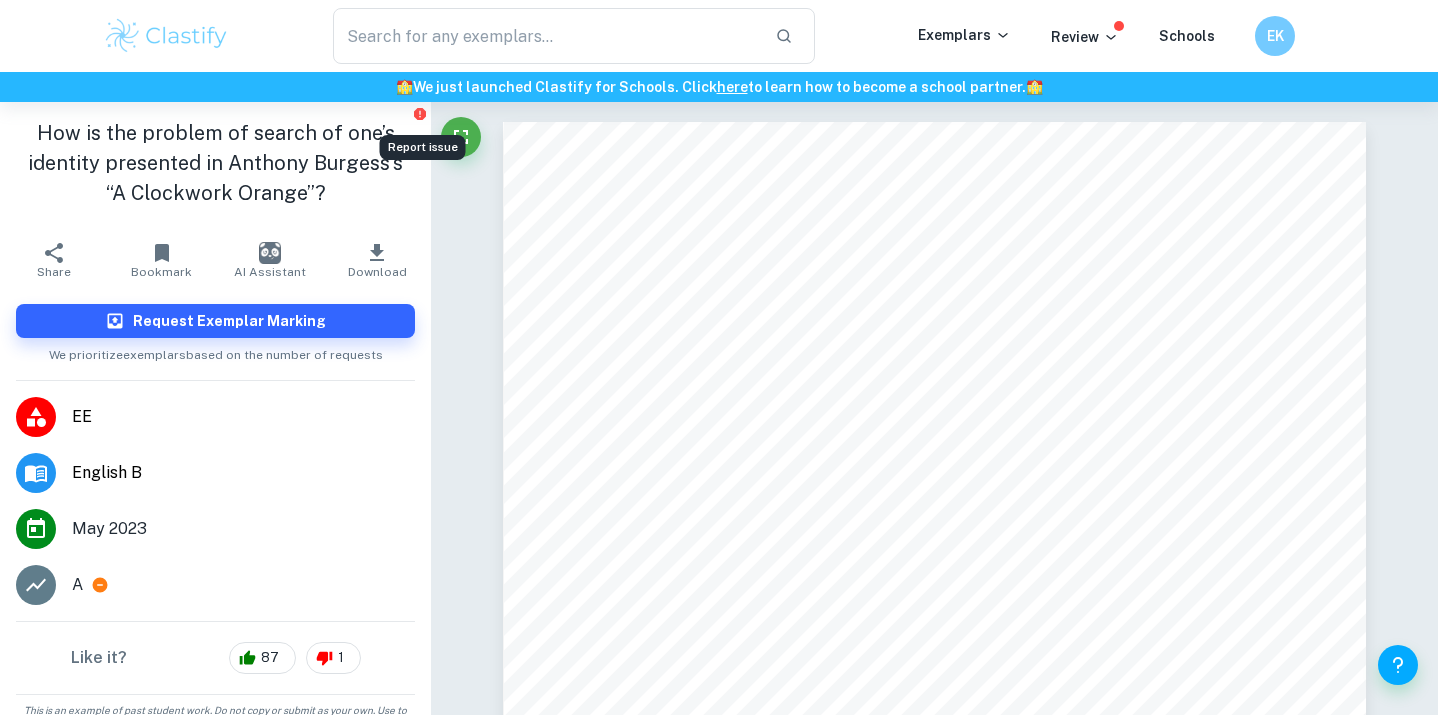 click 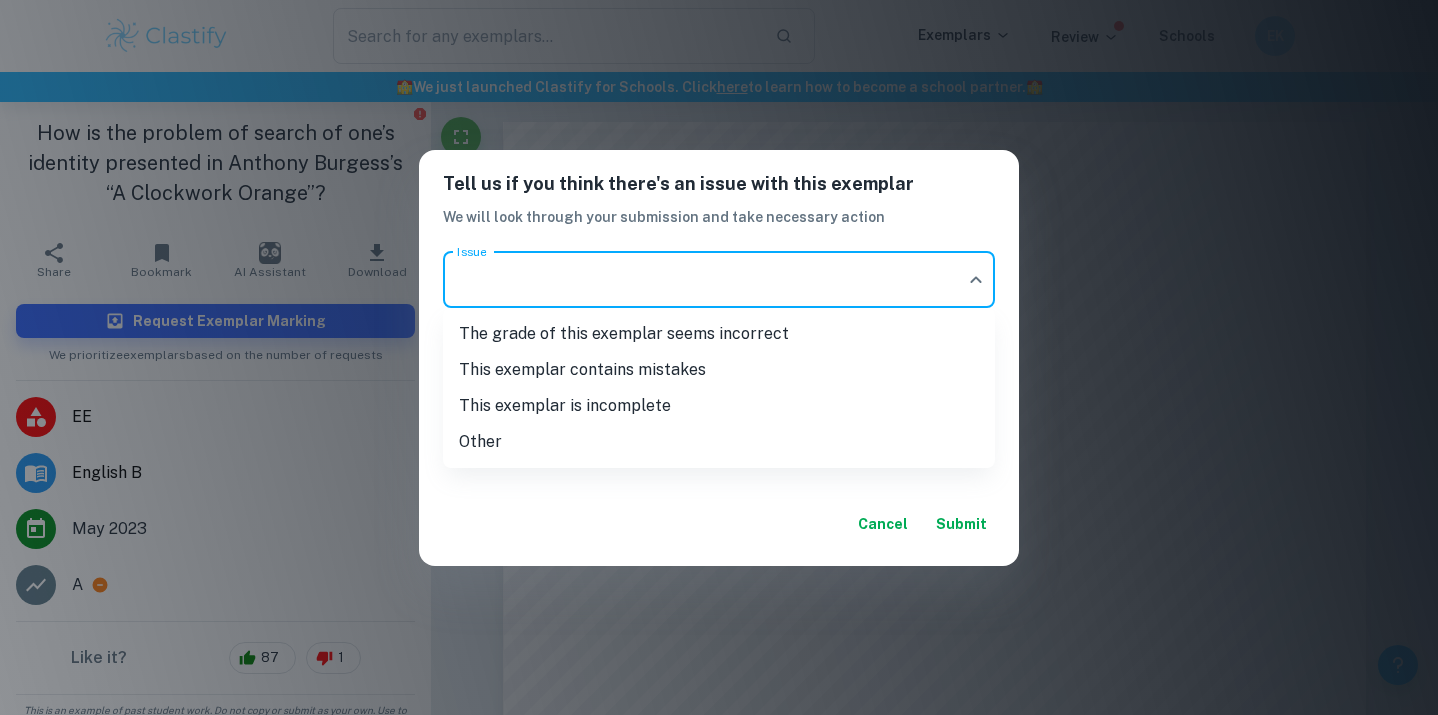 click on "We value your privacy We use cookies to enhance your browsing experience, serve personalised ads or content, and analyse our traffic. By clicking "Accept All", you consent to our use of cookies.   Cookie Policy Customise   Reject All   Accept All   Customise Consent Preferences   We use cookies to help you navigate efficiently and perform certain functions. You will find detailed information about all cookies under each consent category below. The cookies that are categorised as "Necessary" are stored on your browser as they are essential for enabling the basic functionalities of the site. ...  Show more For more information on how Google's third-party cookies operate and handle your data, see:   Google Privacy Policy Necessary Always Active Necessary cookies are required to enable the basic features of this site, such as providing secure log-in or adjusting your consent preferences. These cookies do not store any personally identifiable data. Functional Analytics Performance Advertisement Uncategorised" at bounding box center (719, 459) 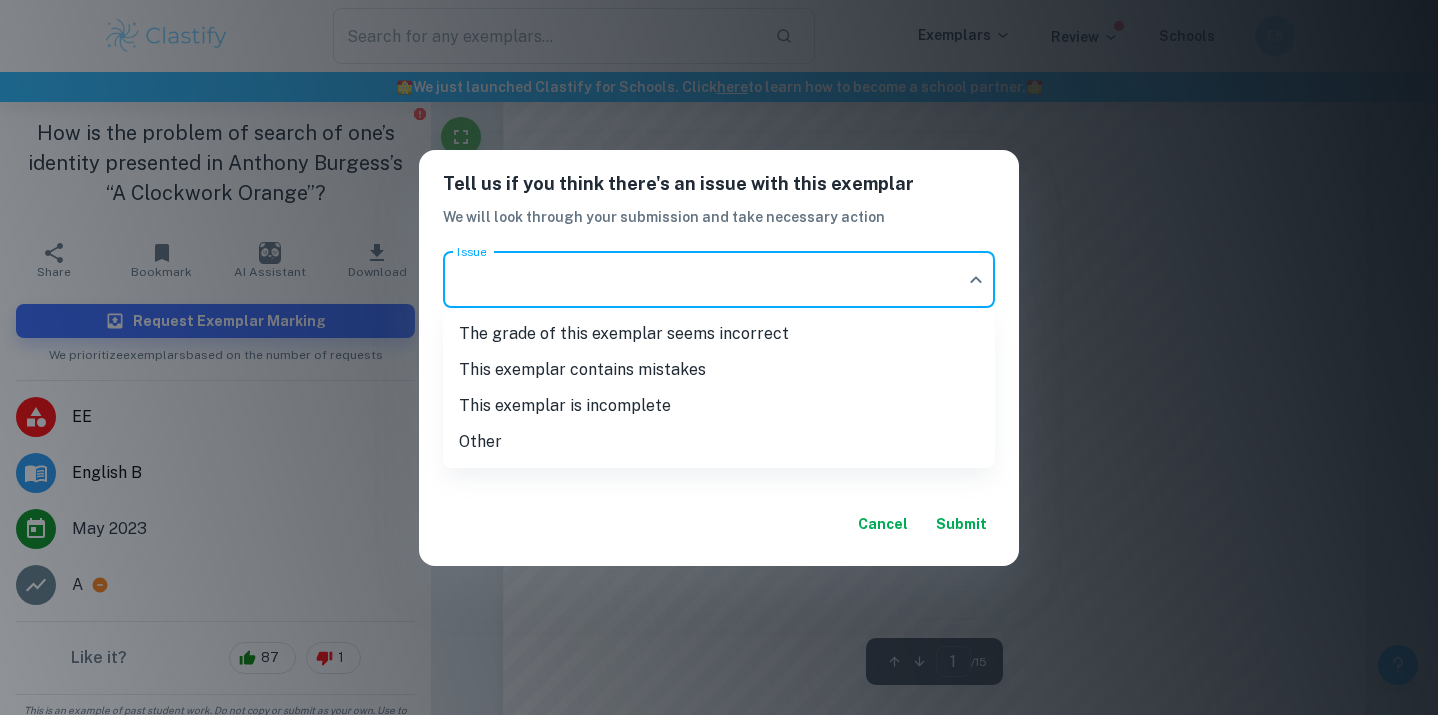 scroll, scrollTop: 93, scrollLeft: 0, axis: vertical 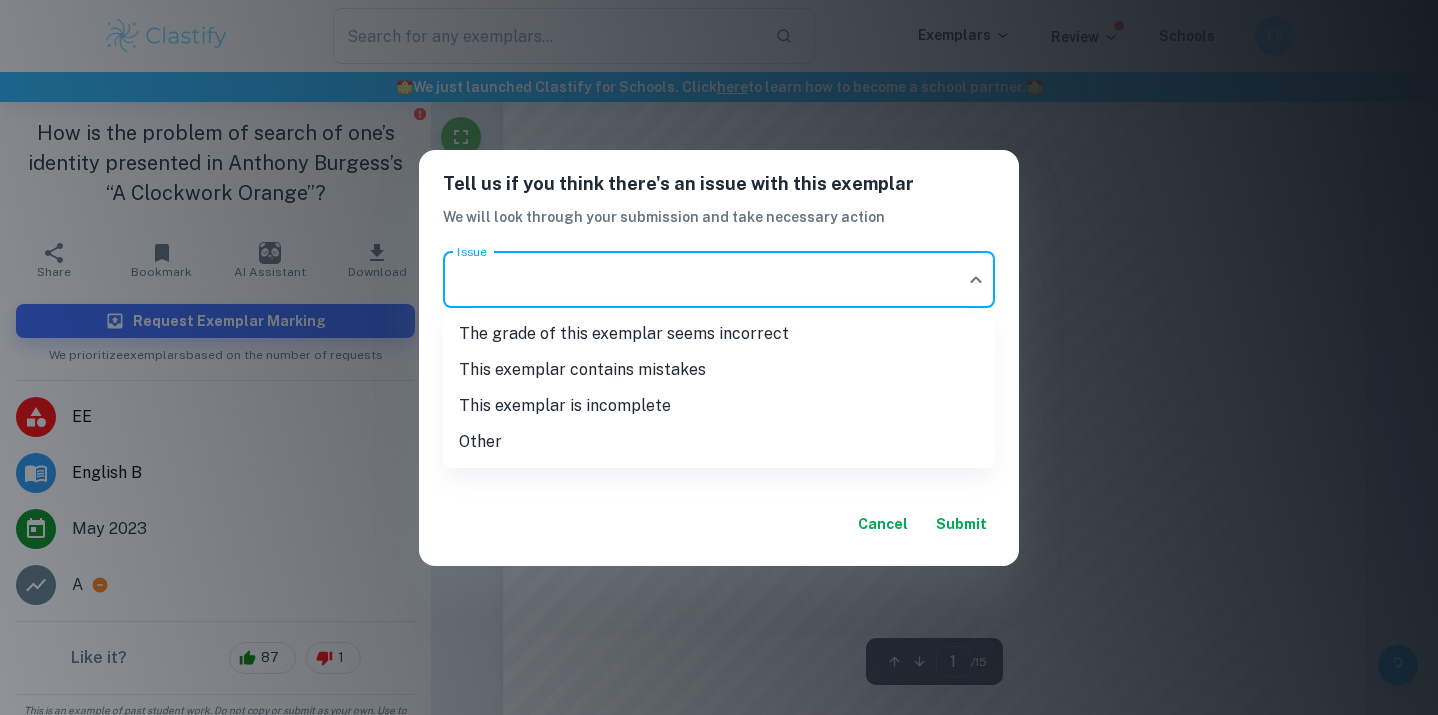 click at bounding box center [719, 357] 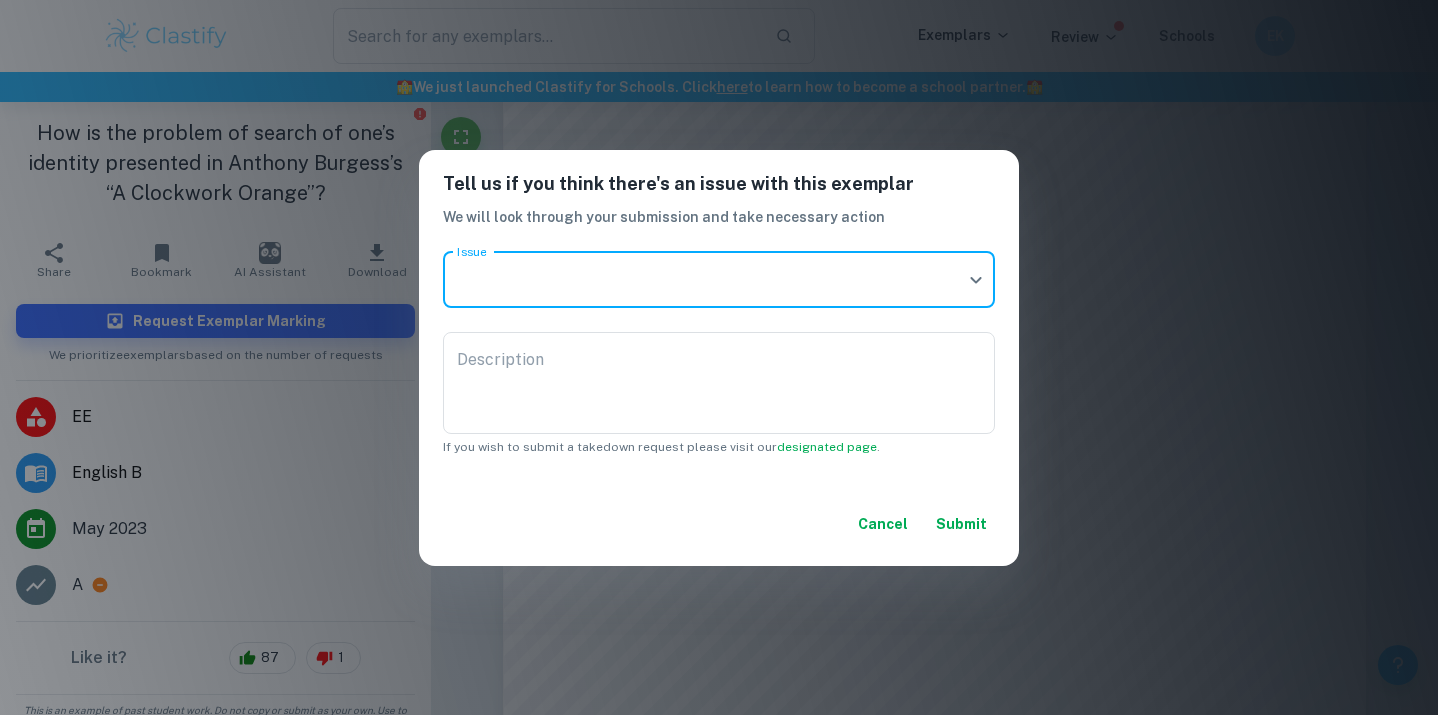 click on "We value your privacy We use cookies to enhance your browsing experience, serve personalised ads or content, and analyse our traffic. By clicking "Accept All", you consent to our use of cookies.   Cookie Policy Customise   Reject All   Accept All   Customise Consent Preferences   We use cookies to help you navigate efficiently and perform certain functions. You will find detailed information about all cookies under each consent category below. The cookies that are categorised as "Necessary" are stored on your browser as they are essential for enabling the basic functionalities of the site. ...  Show more For more information on how Google's third-party cookies operate and handle your data, see:   Google Privacy Policy Necessary Always Active Necessary cookies are required to enable the basic features of this site, such as providing secure log-in or adjusting your consent preferences. These cookies do not store any personally identifiable data. Functional Analytics Performance Advertisement Uncategorised" at bounding box center [719, 366] 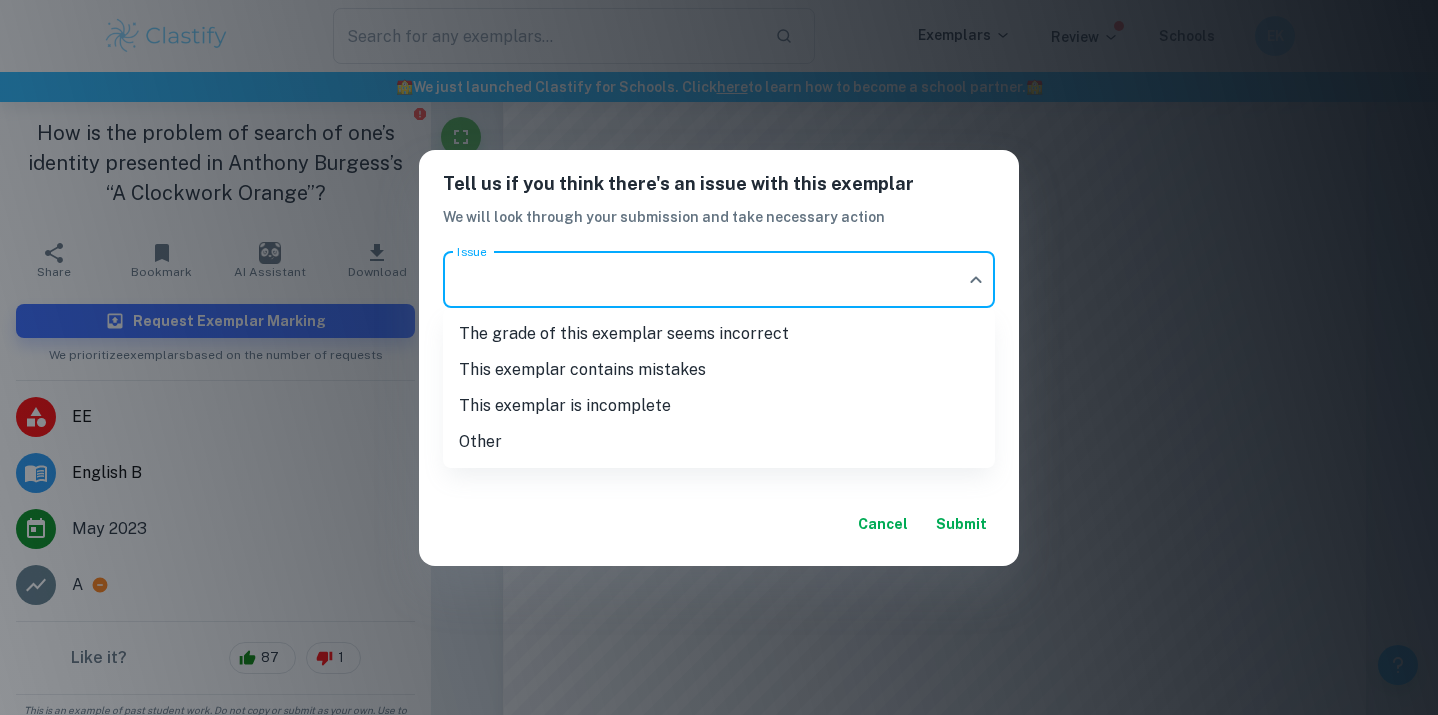 click on "Other" at bounding box center [719, 442] 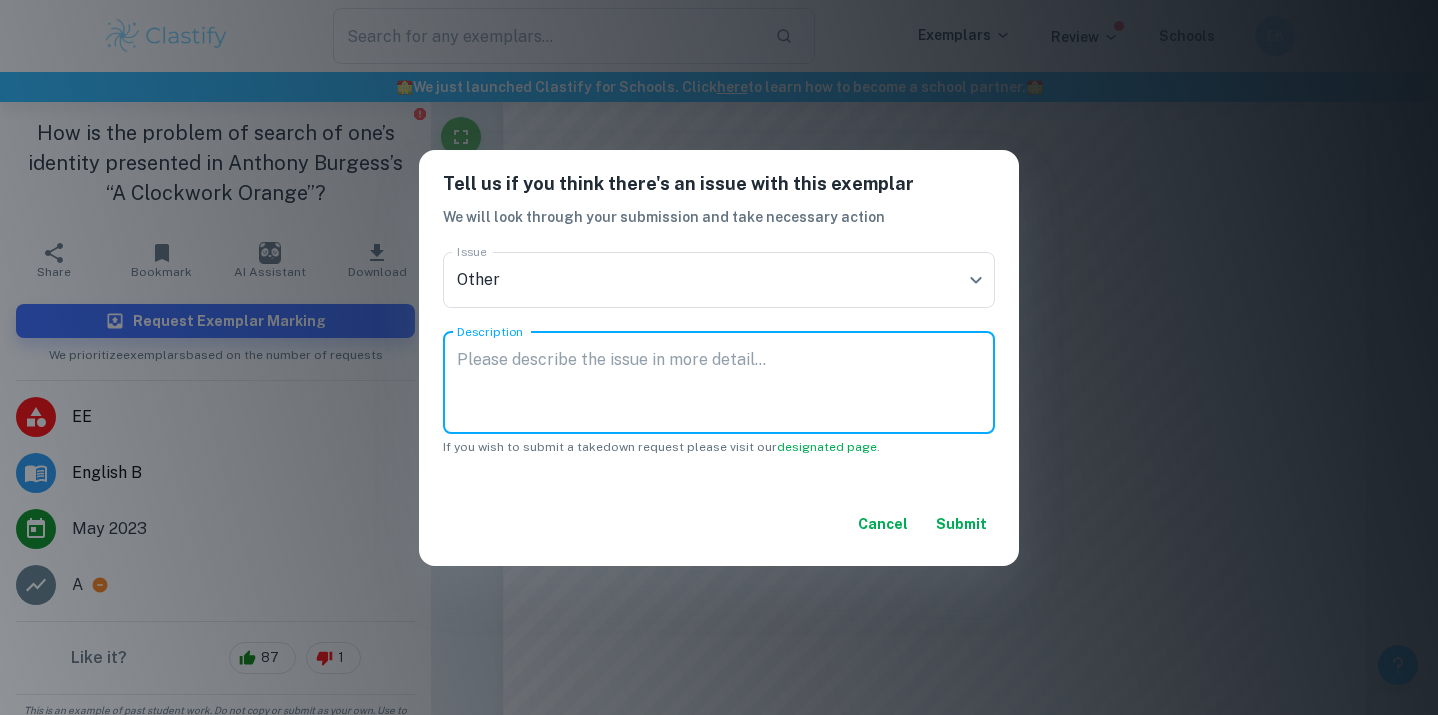 click on "Description" at bounding box center (719, 382) 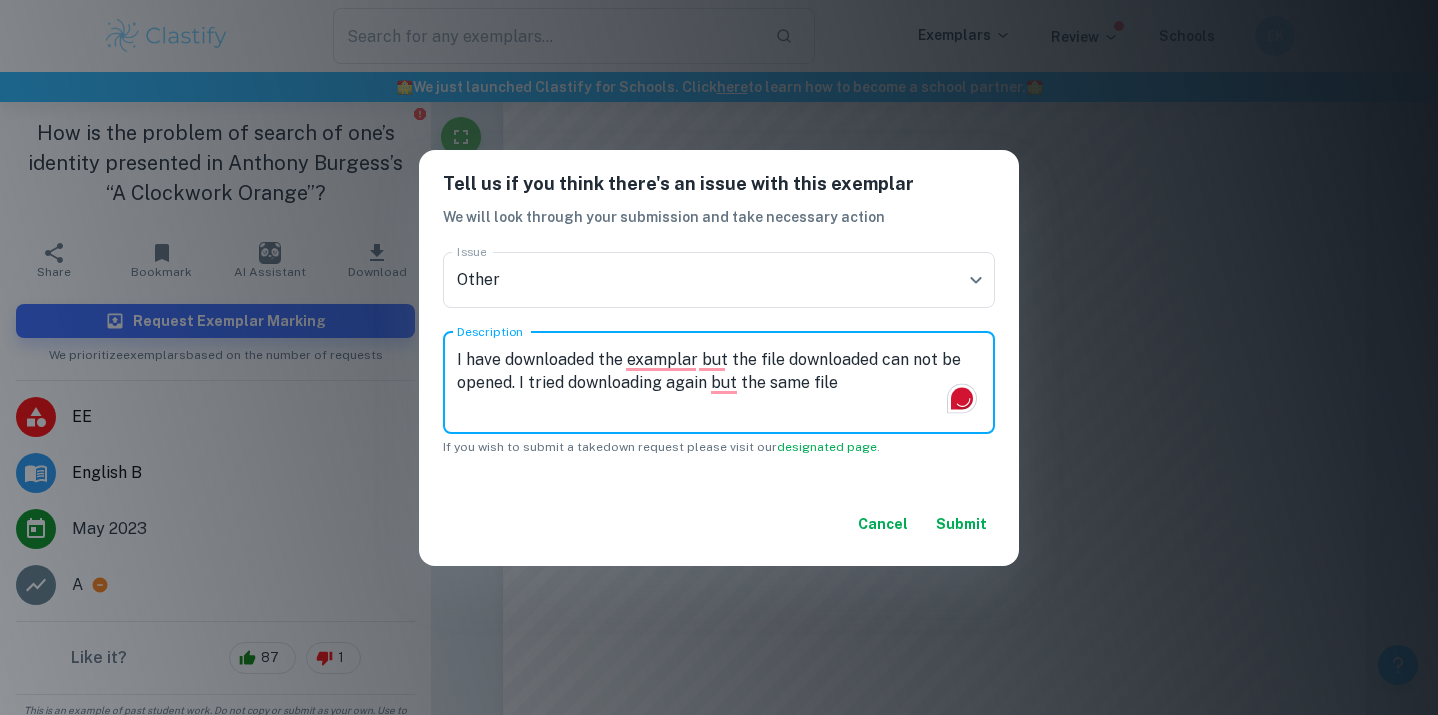 click on "I have downloaded the examplar but the file downloaded can not be opened. I tried downloading again but the same file" at bounding box center [719, 382] 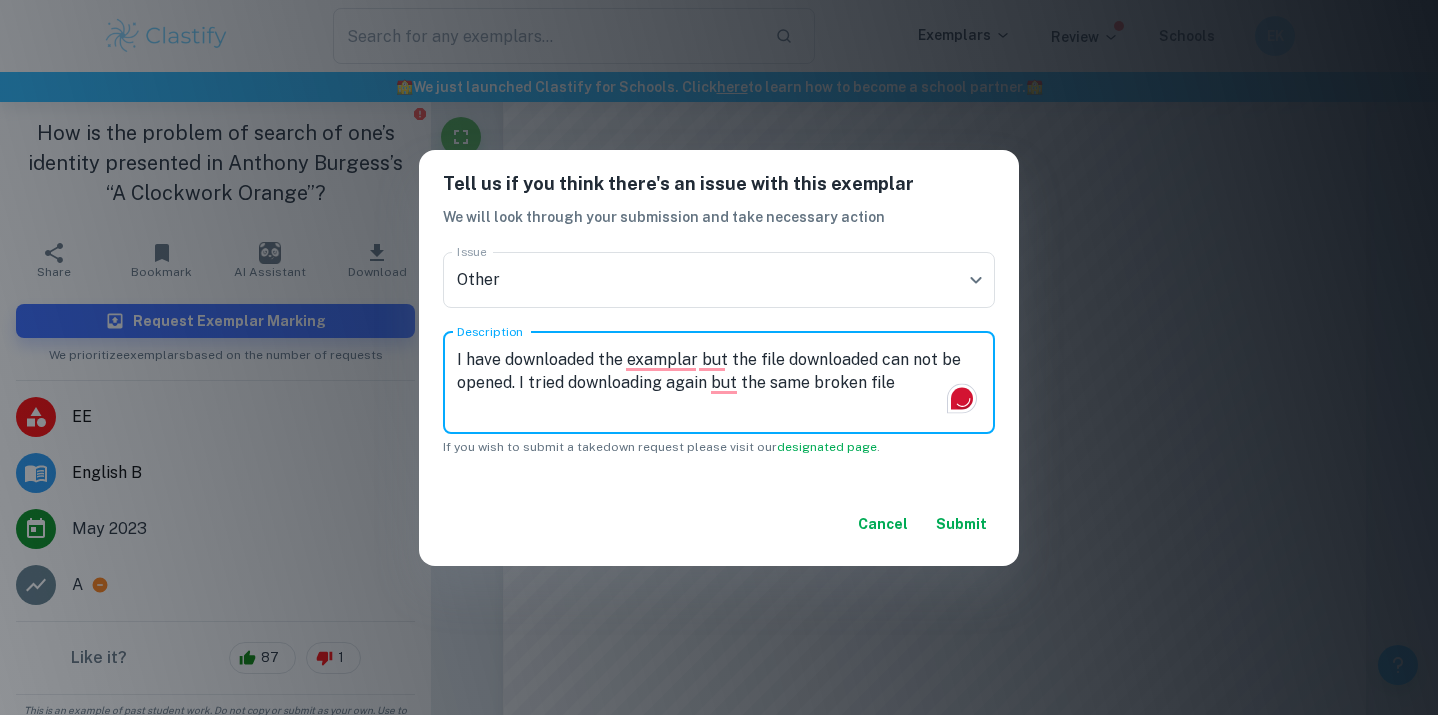 click on "I have downloaded the examplar but the file downloaded can not be opened. I tried downloading again but the same broken file" at bounding box center [719, 382] 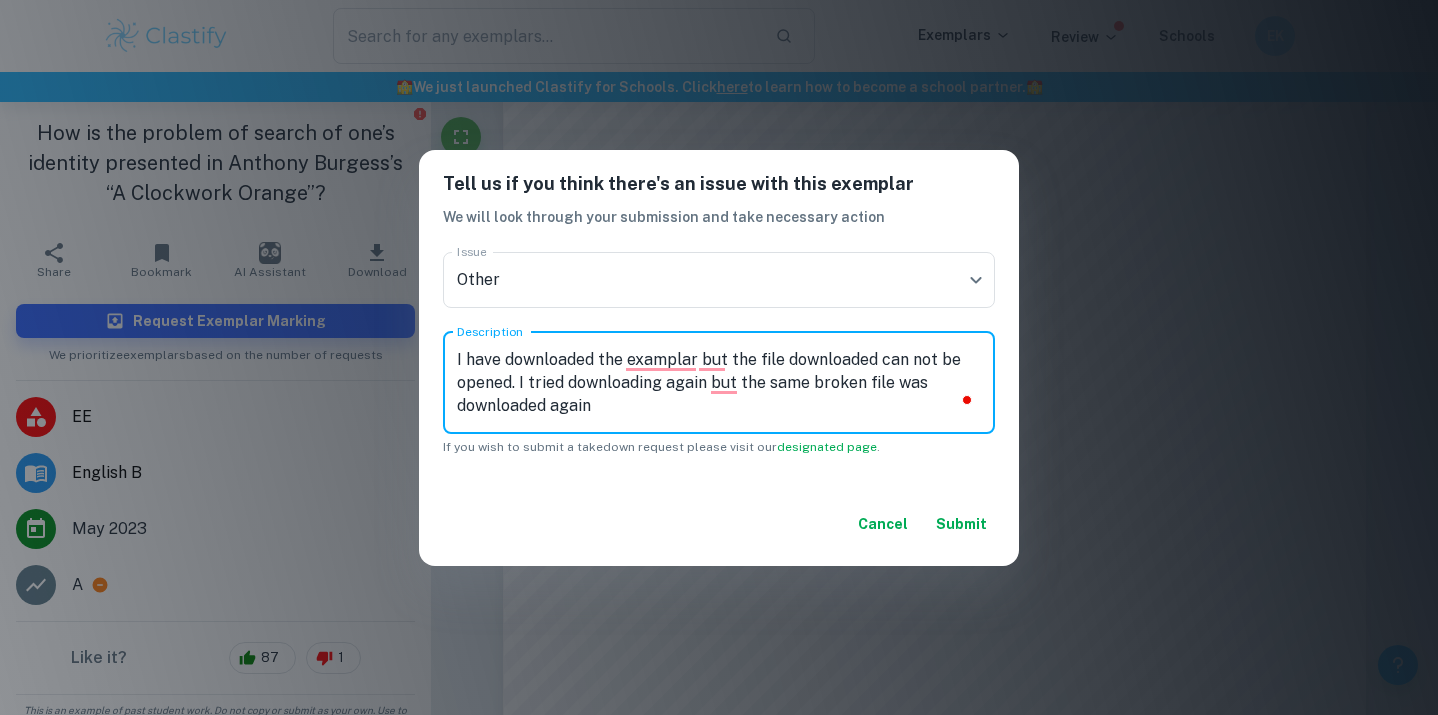 type on "I have downloaded the examplar but the file downloaded can not be opened. I tried downloading again but the same broken file was downloaded again" 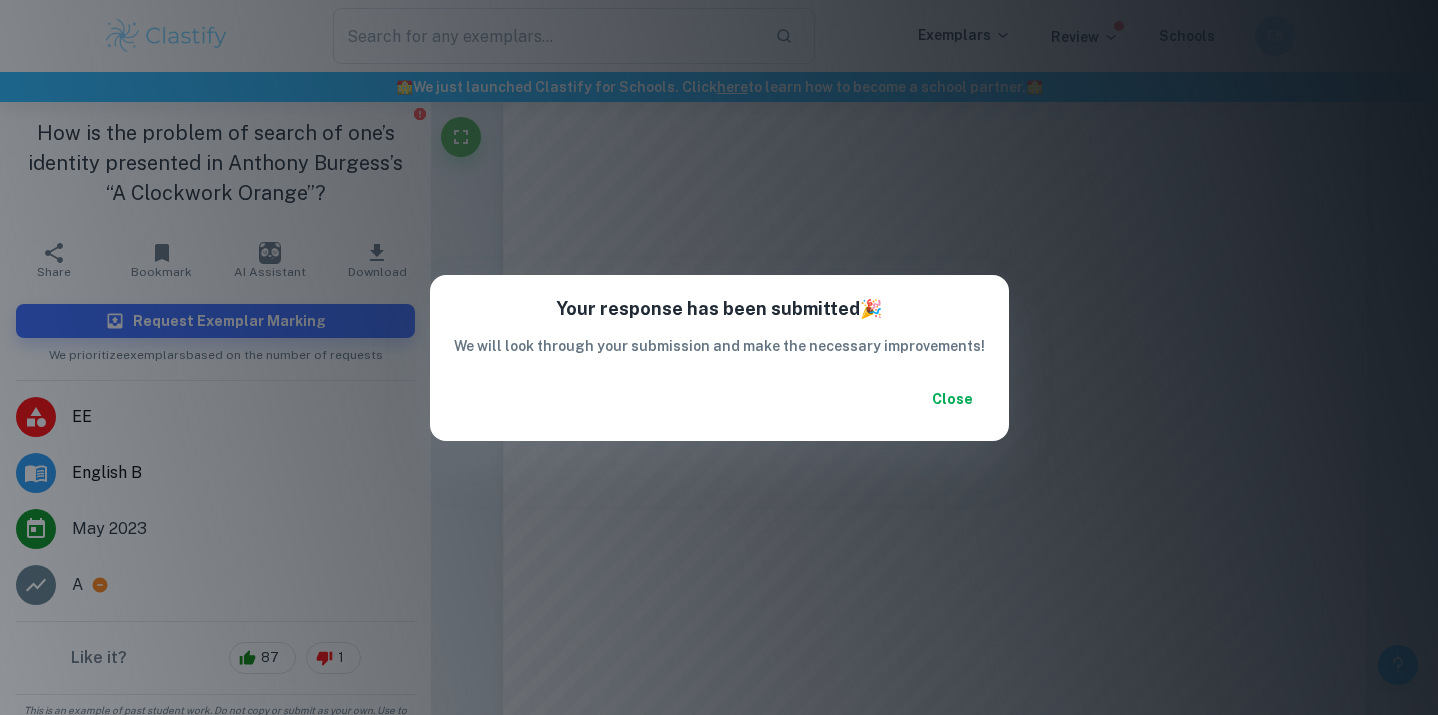 click on "Close" at bounding box center (953, 399) 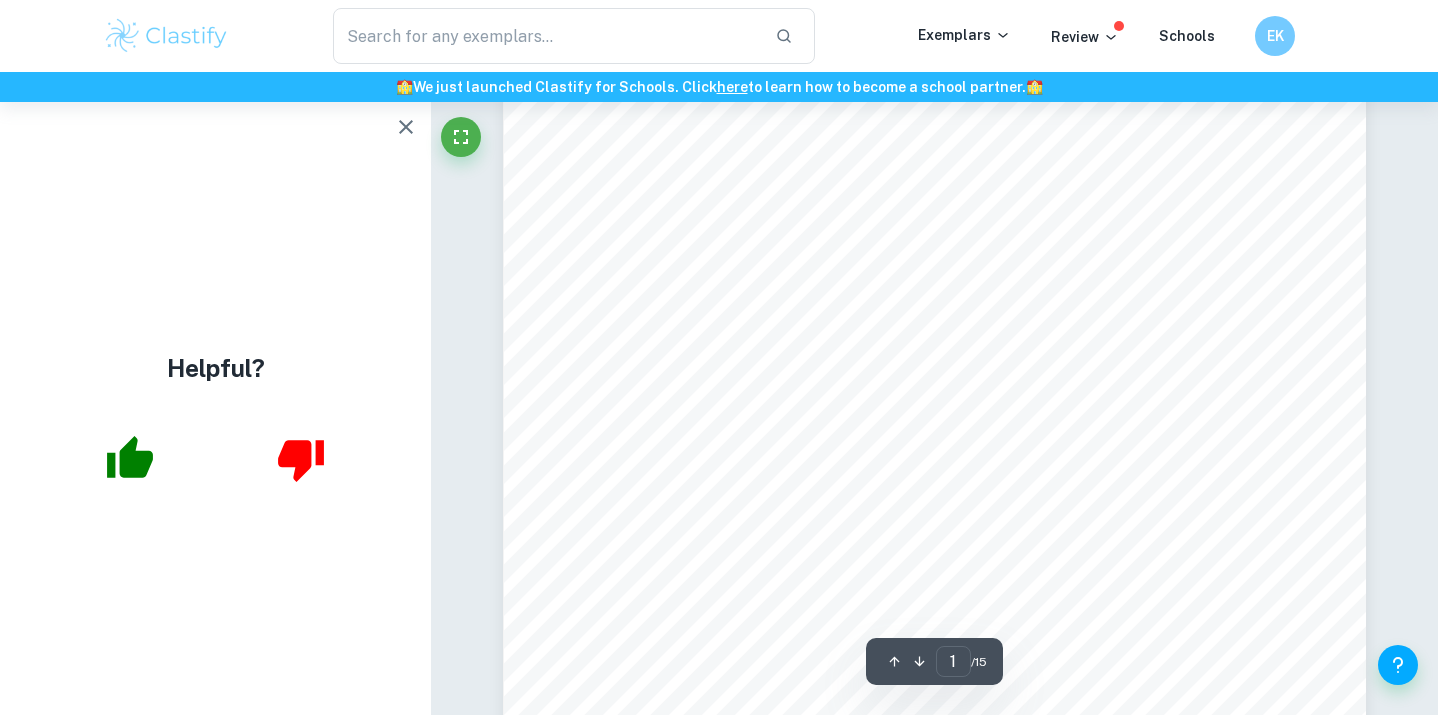 scroll, scrollTop: 228, scrollLeft: 0, axis: vertical 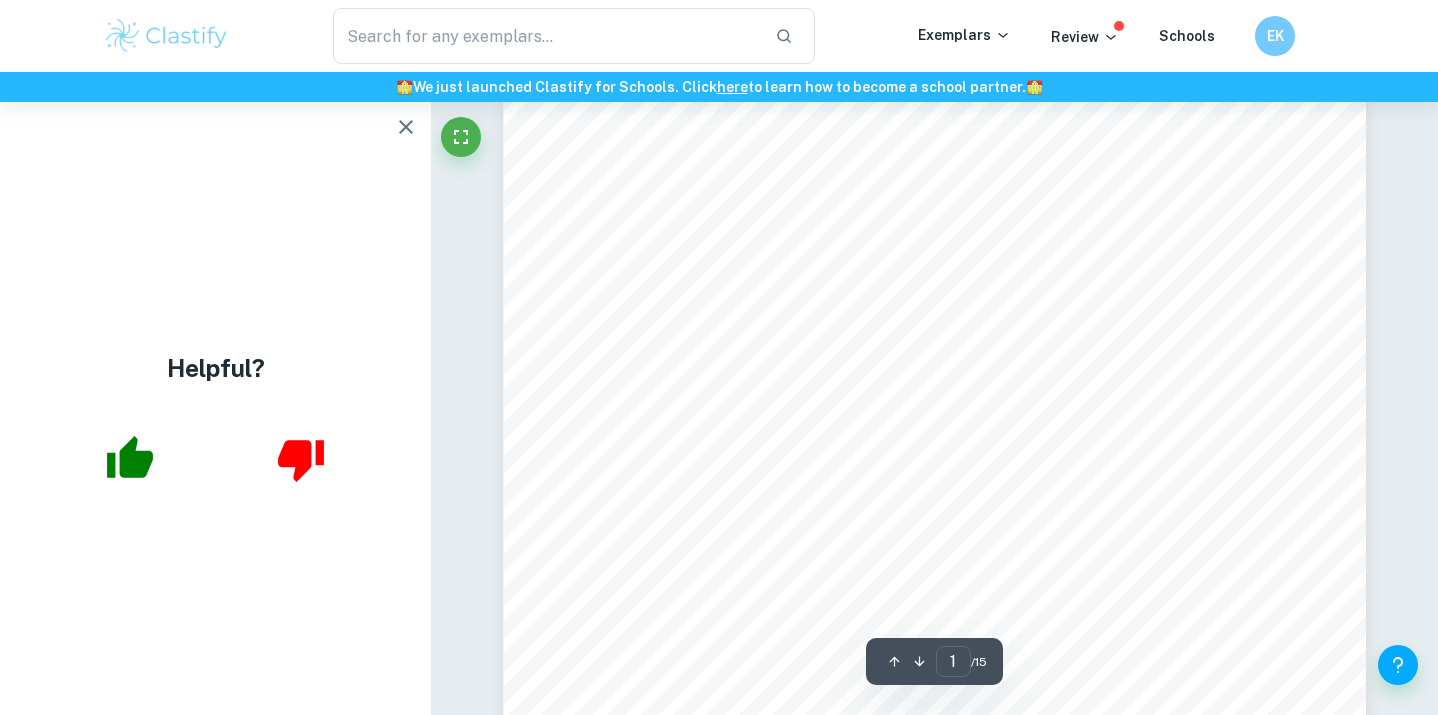 click 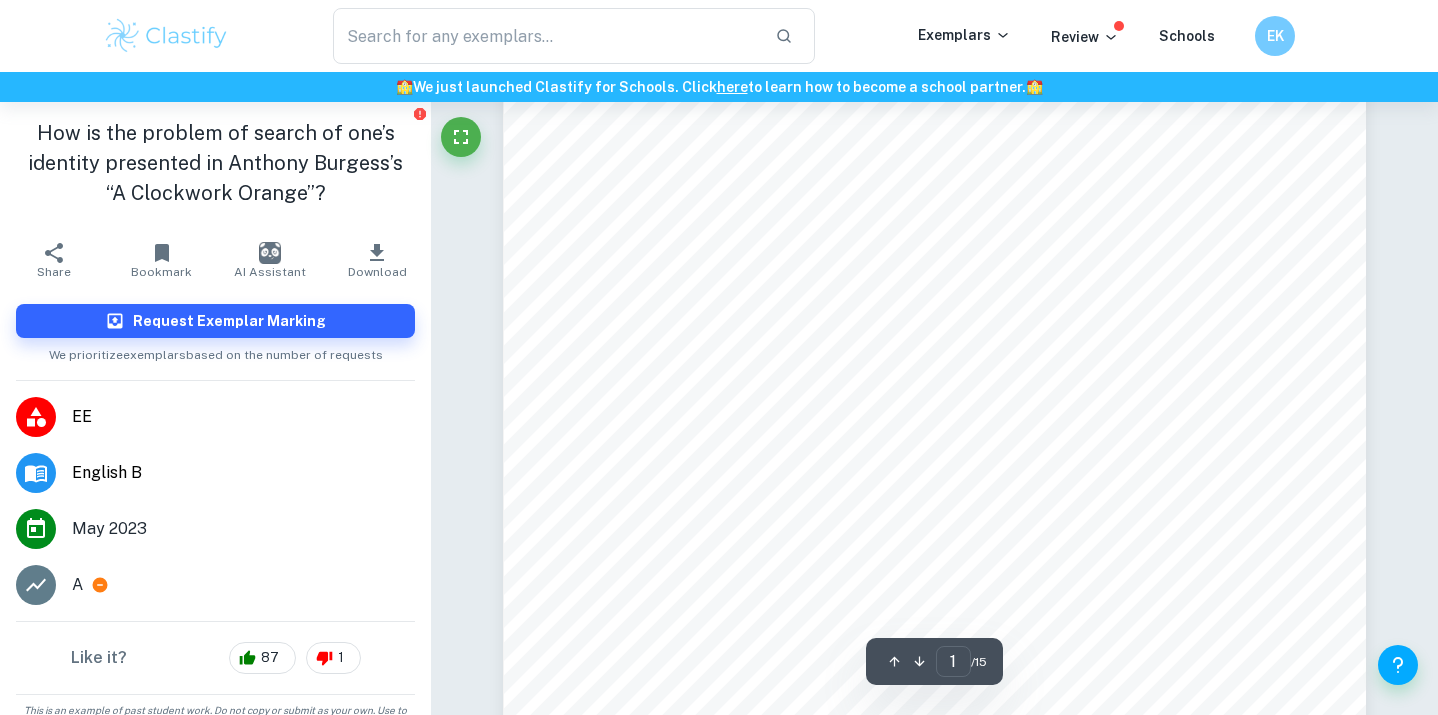 scroll, scrollTop: 632, scrollLeft: 0, axis: vertical 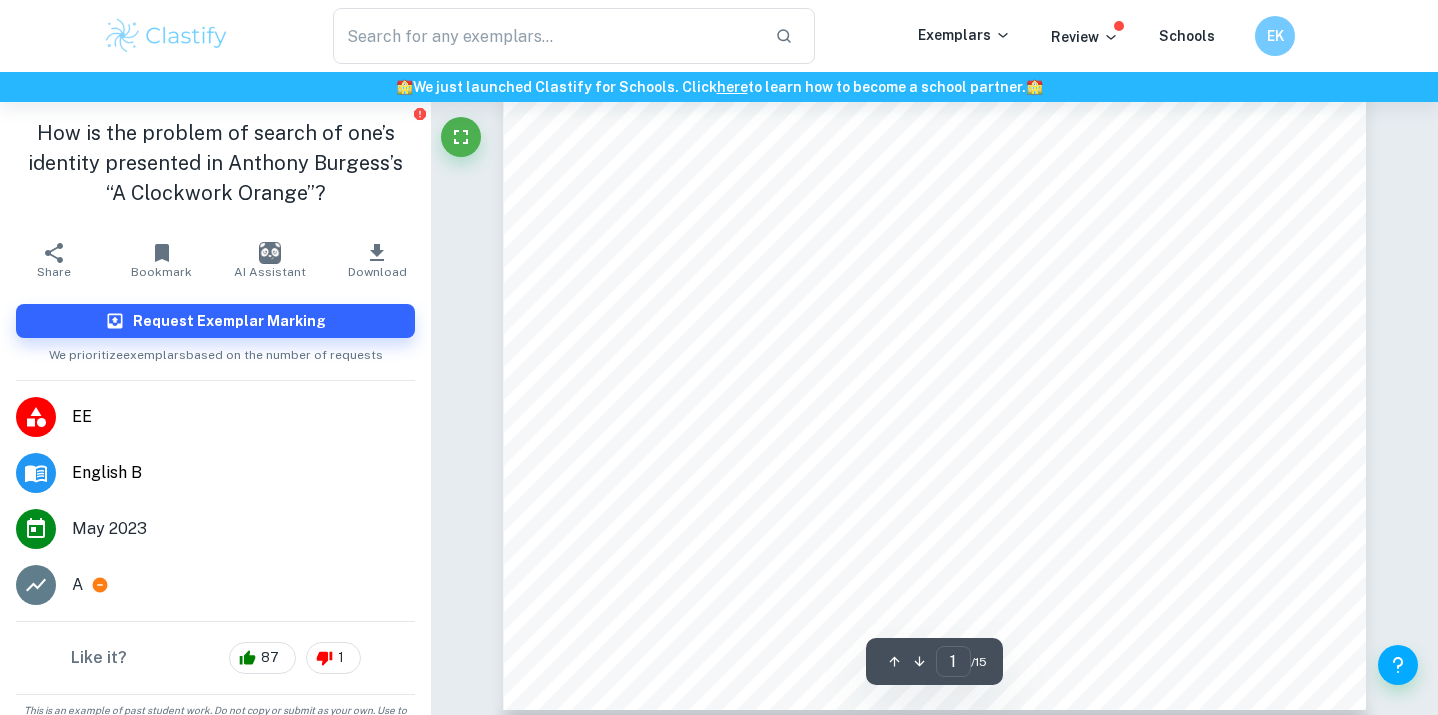 click 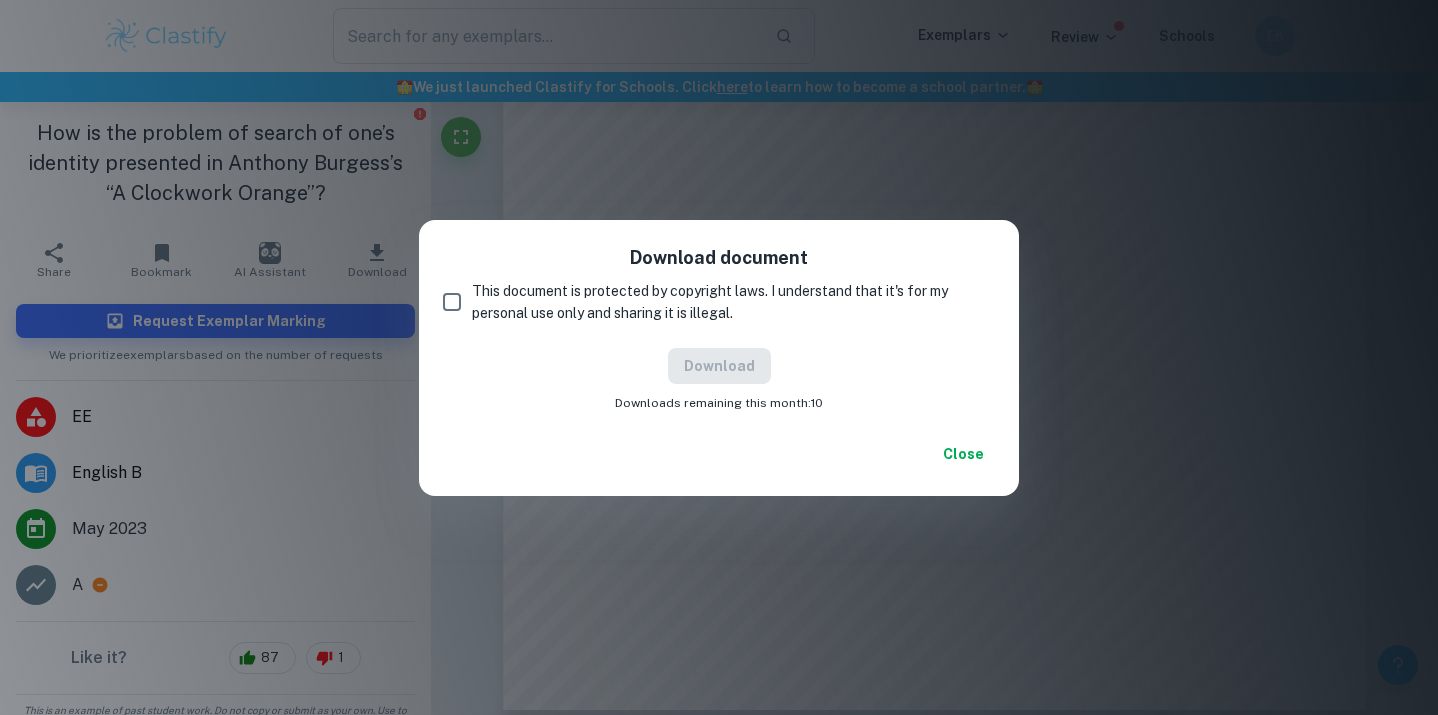 click on "Close" at bounding box center [963, 454] 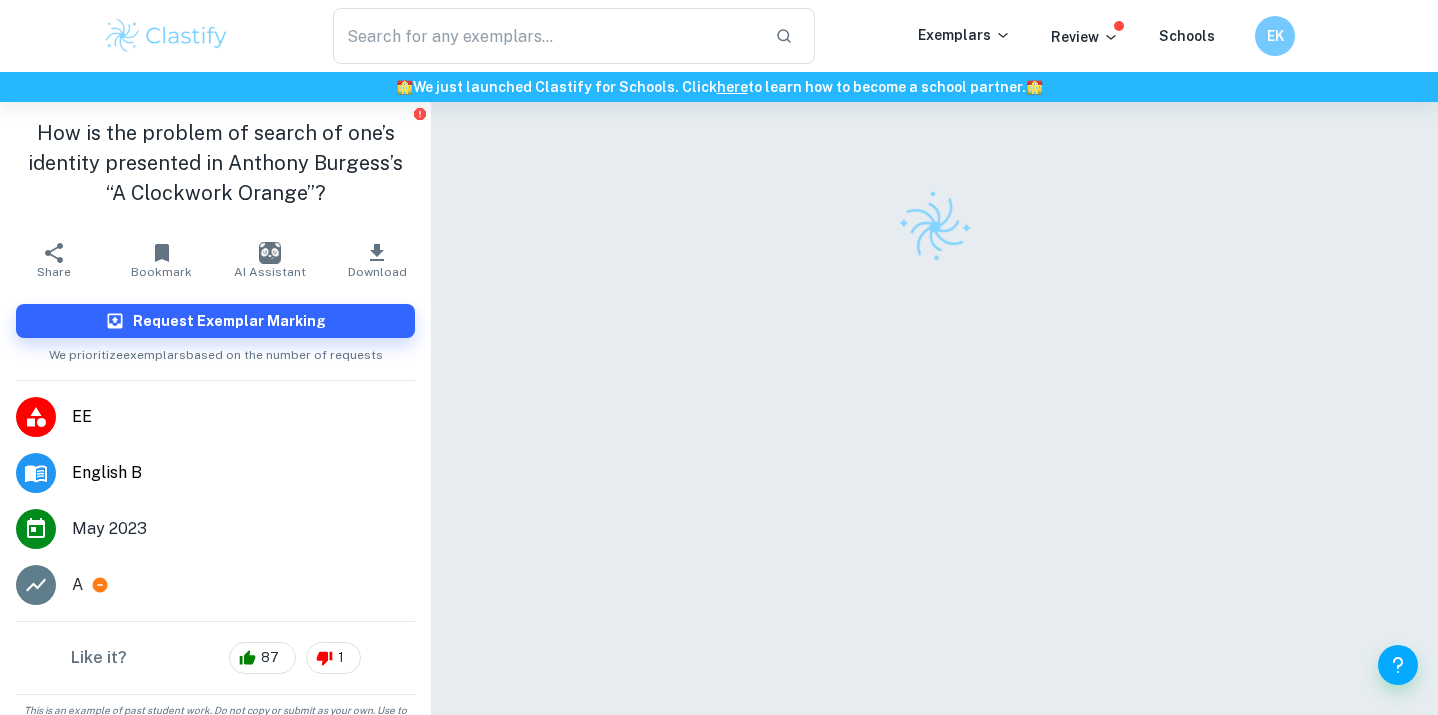scroll, scrollTop: 0, scrollLeft: 0, axis: both 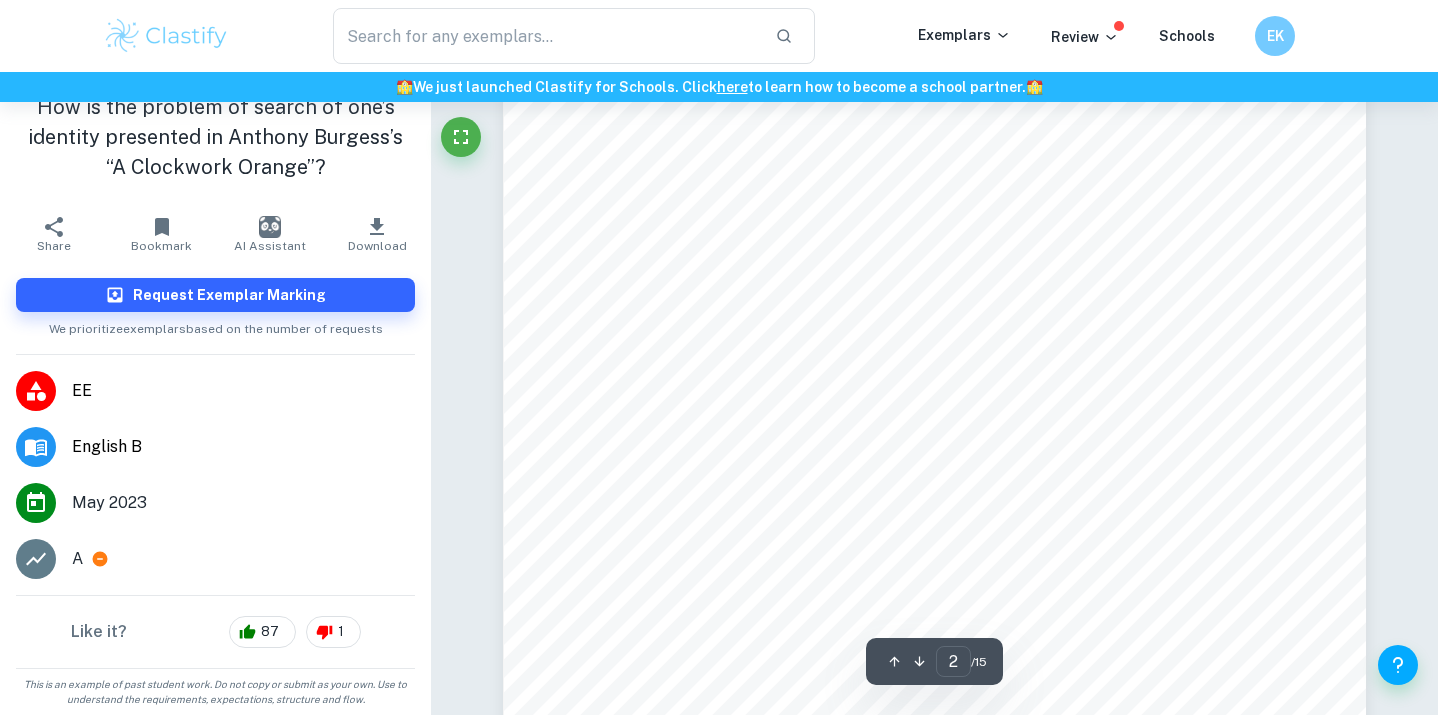 type on "1" 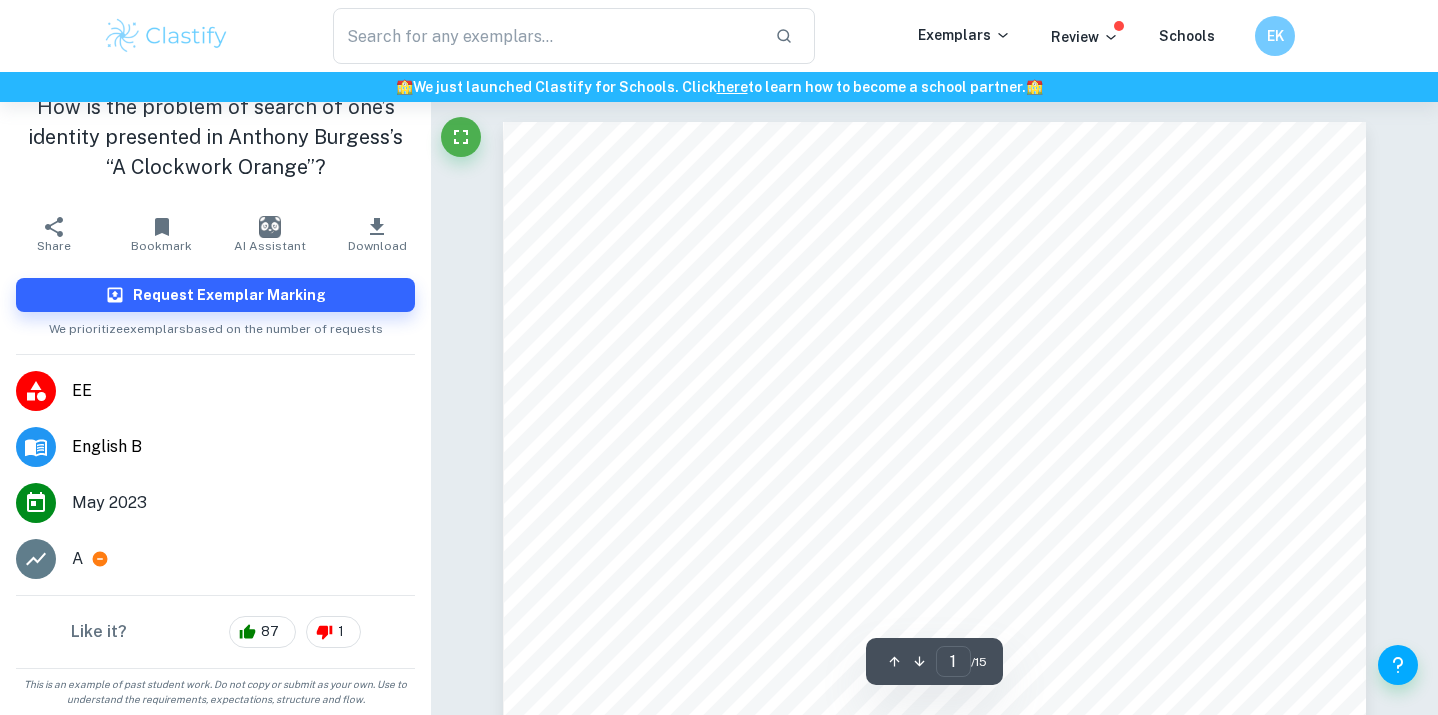 scroll, scrollTop: 0, scrollLeft: 0, axis: both 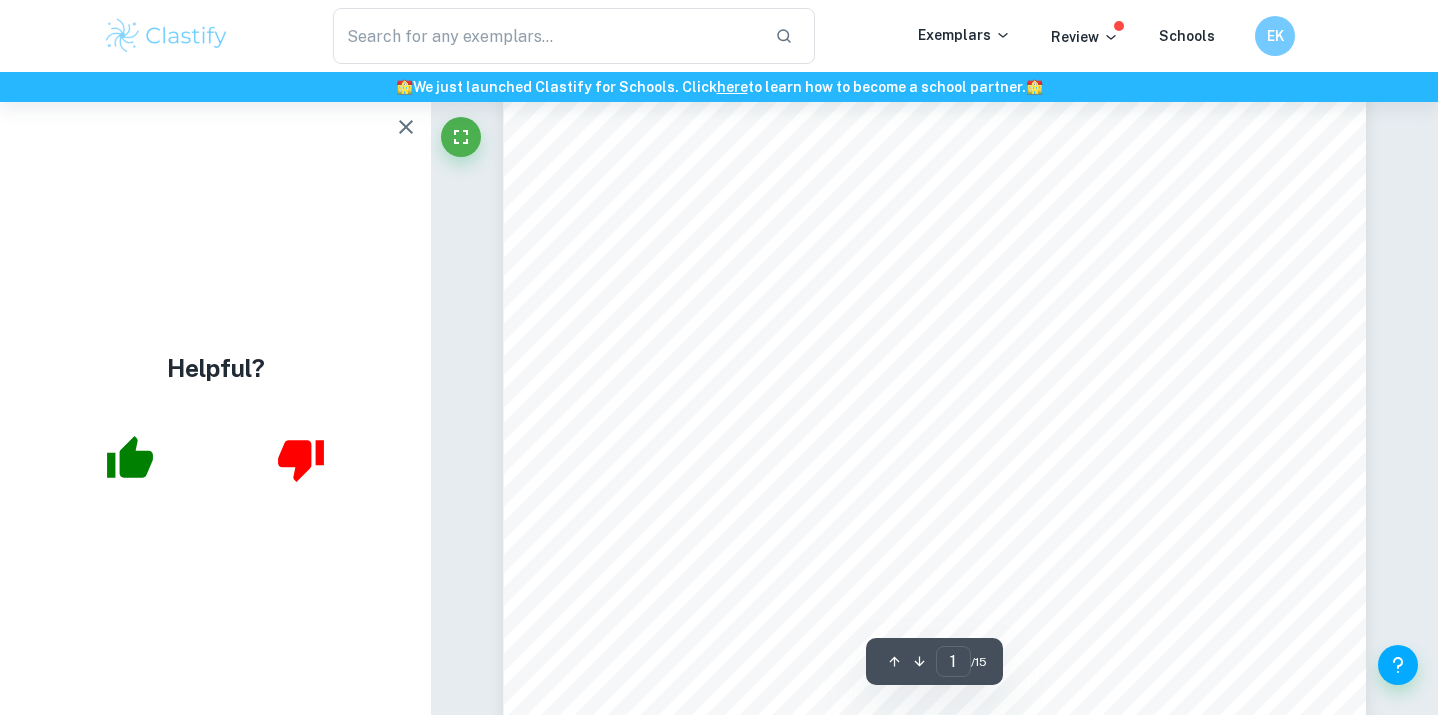 click 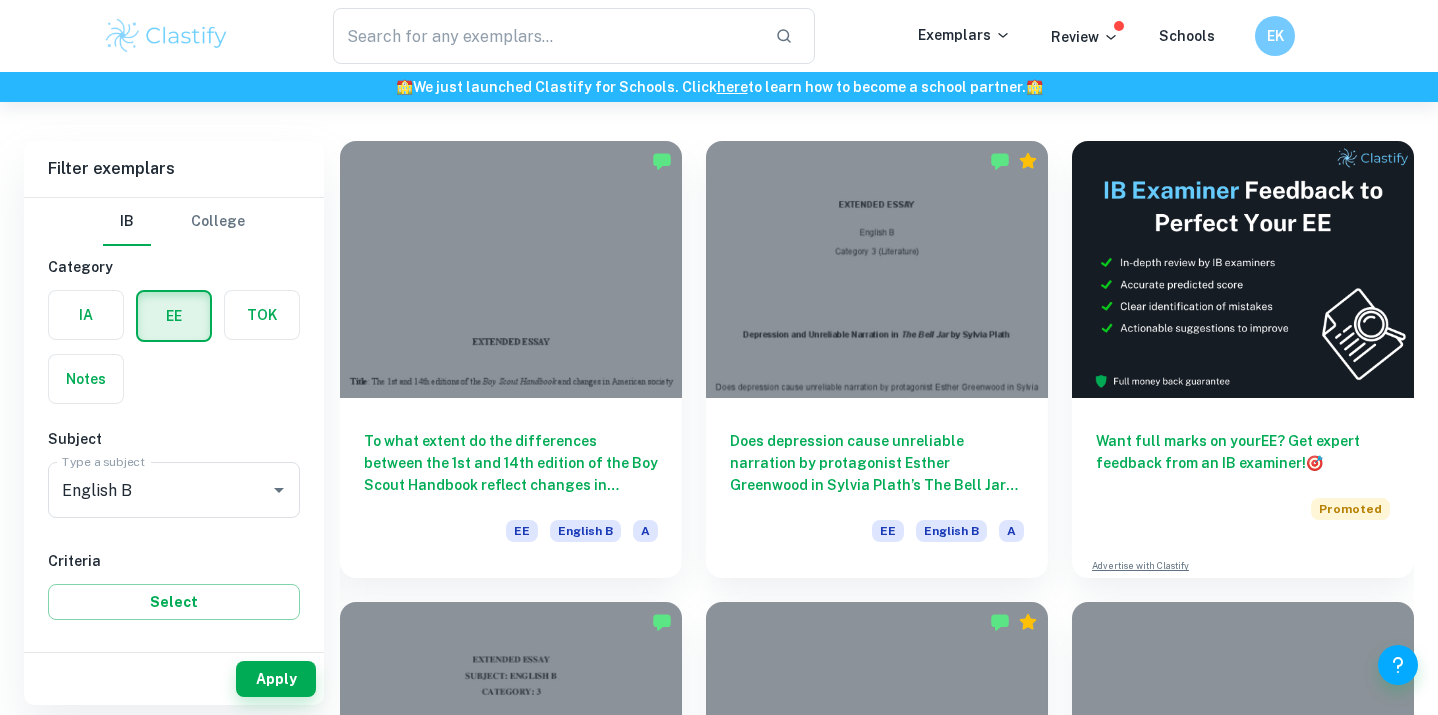 scroll, scrollTop: 114, scrollLeft: 0, axis: vertical 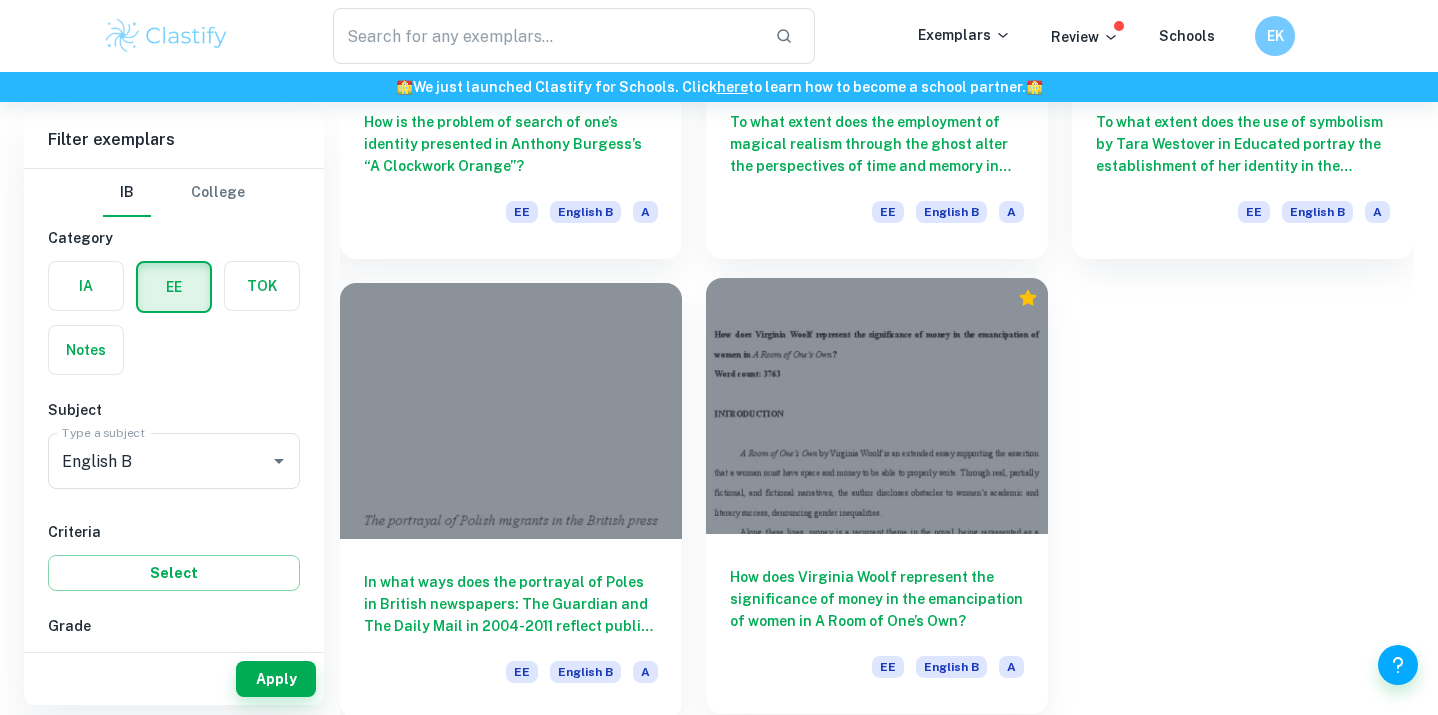 click at bounding box center (877, 406) 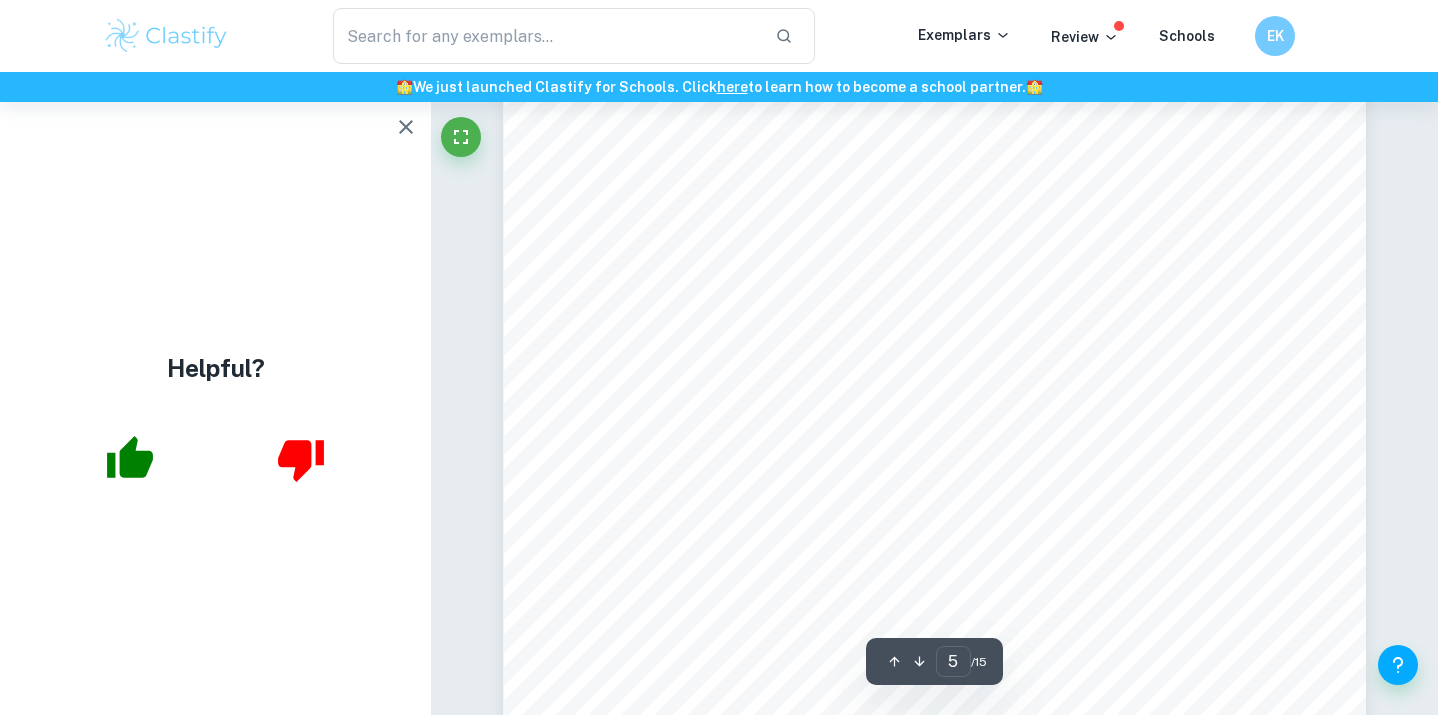 scroll, scrollTop: 5269, scrollLeft: 0, axis: vertical 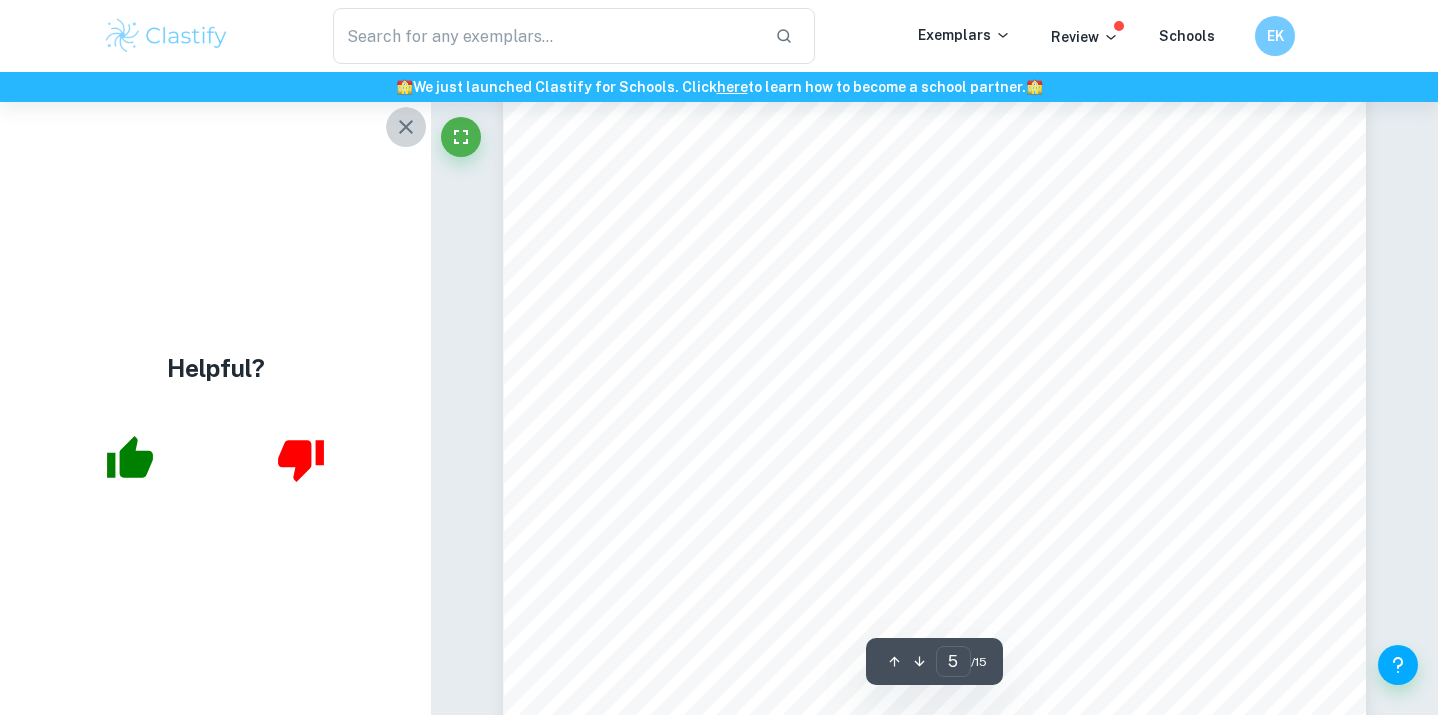 click 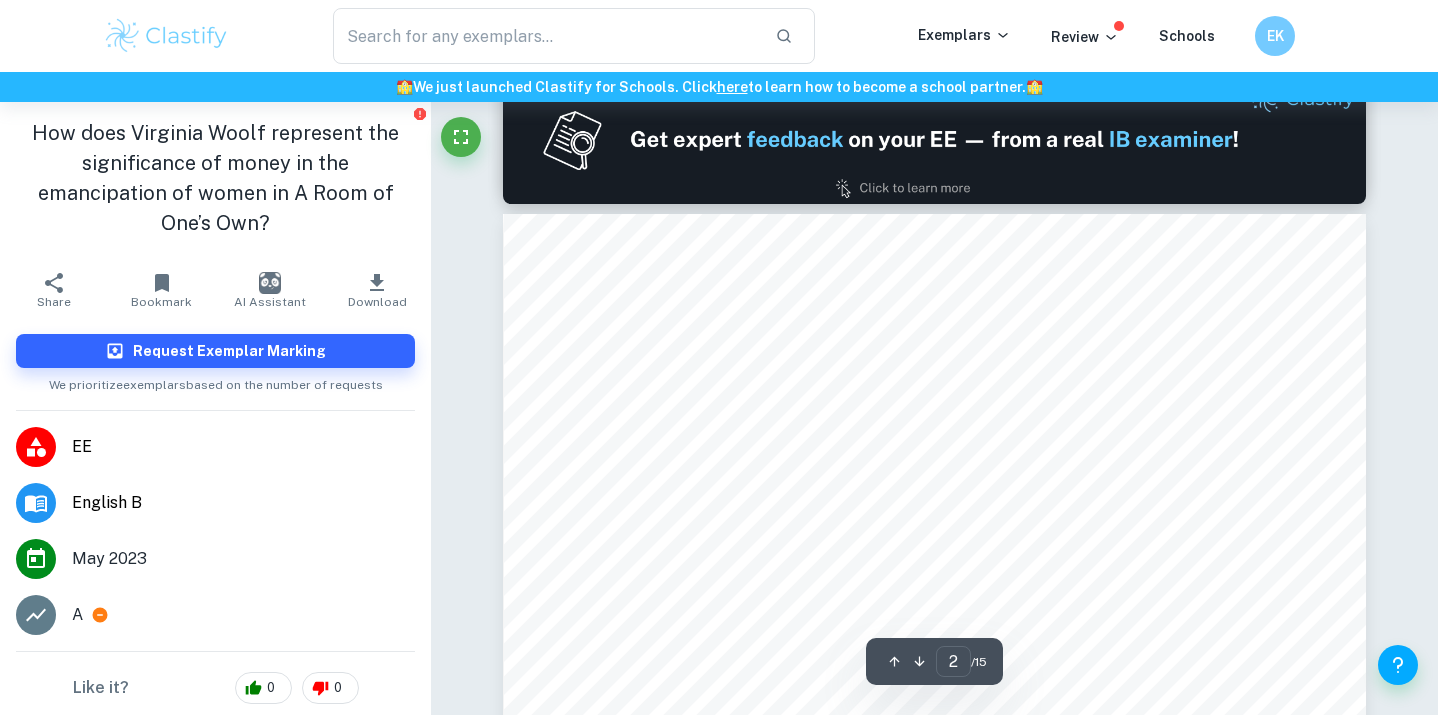 type on "1" 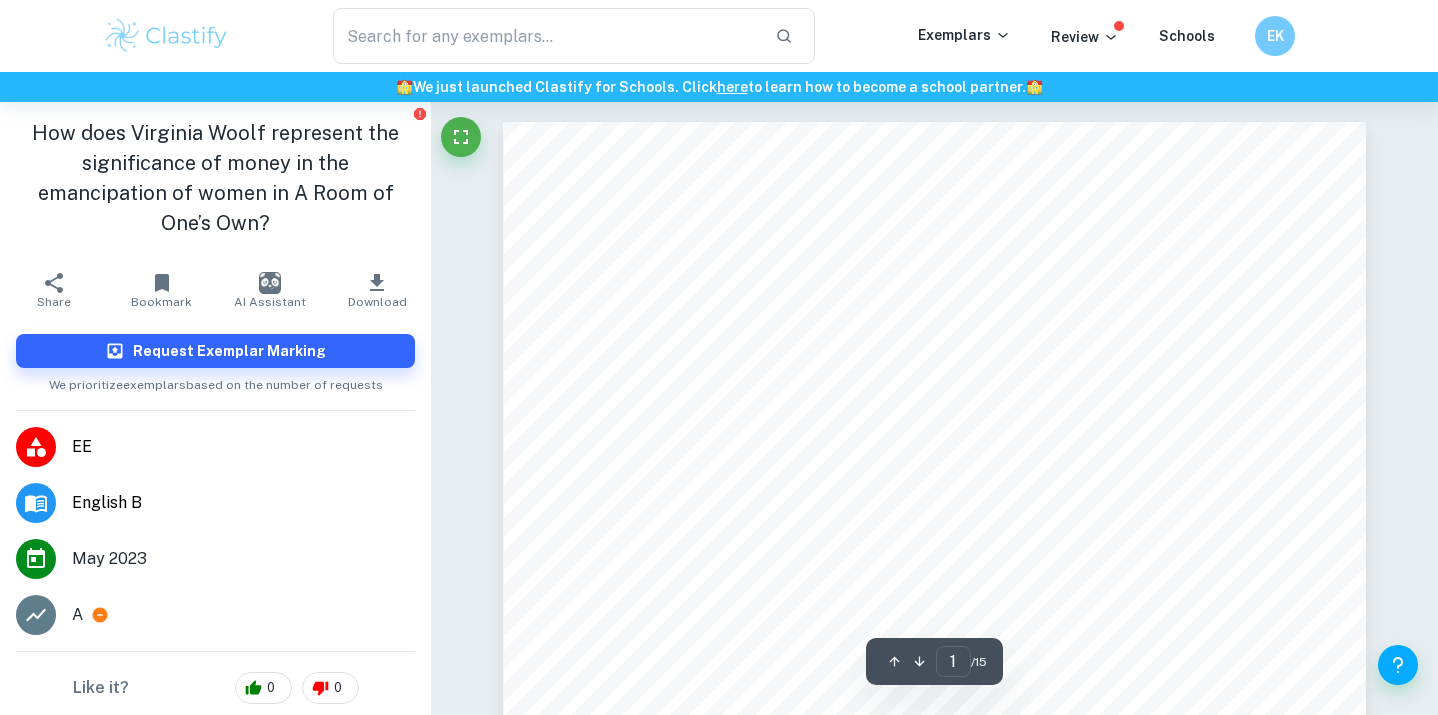 scroll, scrollTop: 0, scrollLeft: 0, axis: both 